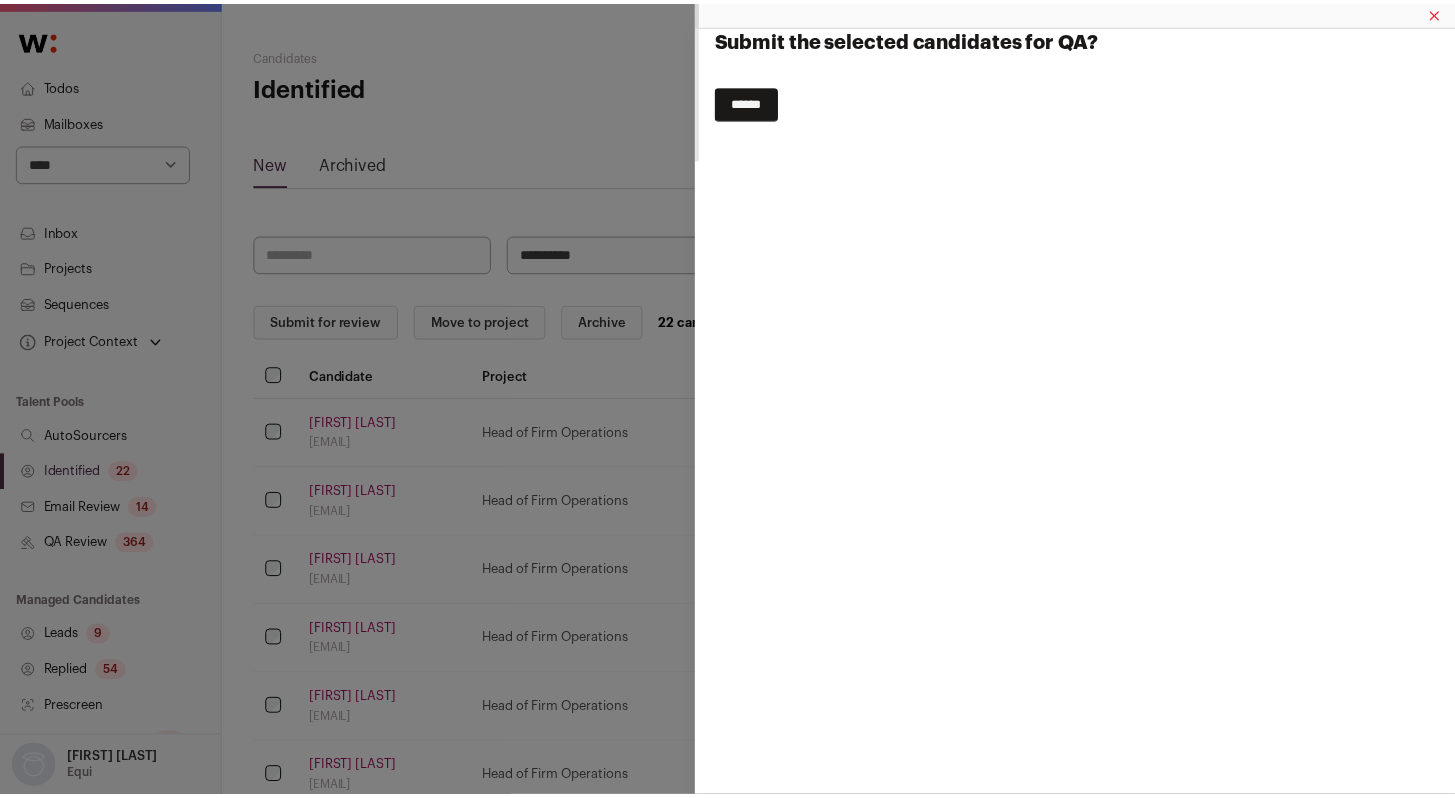 scroll, scrollTop: 0, scrollLeft: 0, axis: both 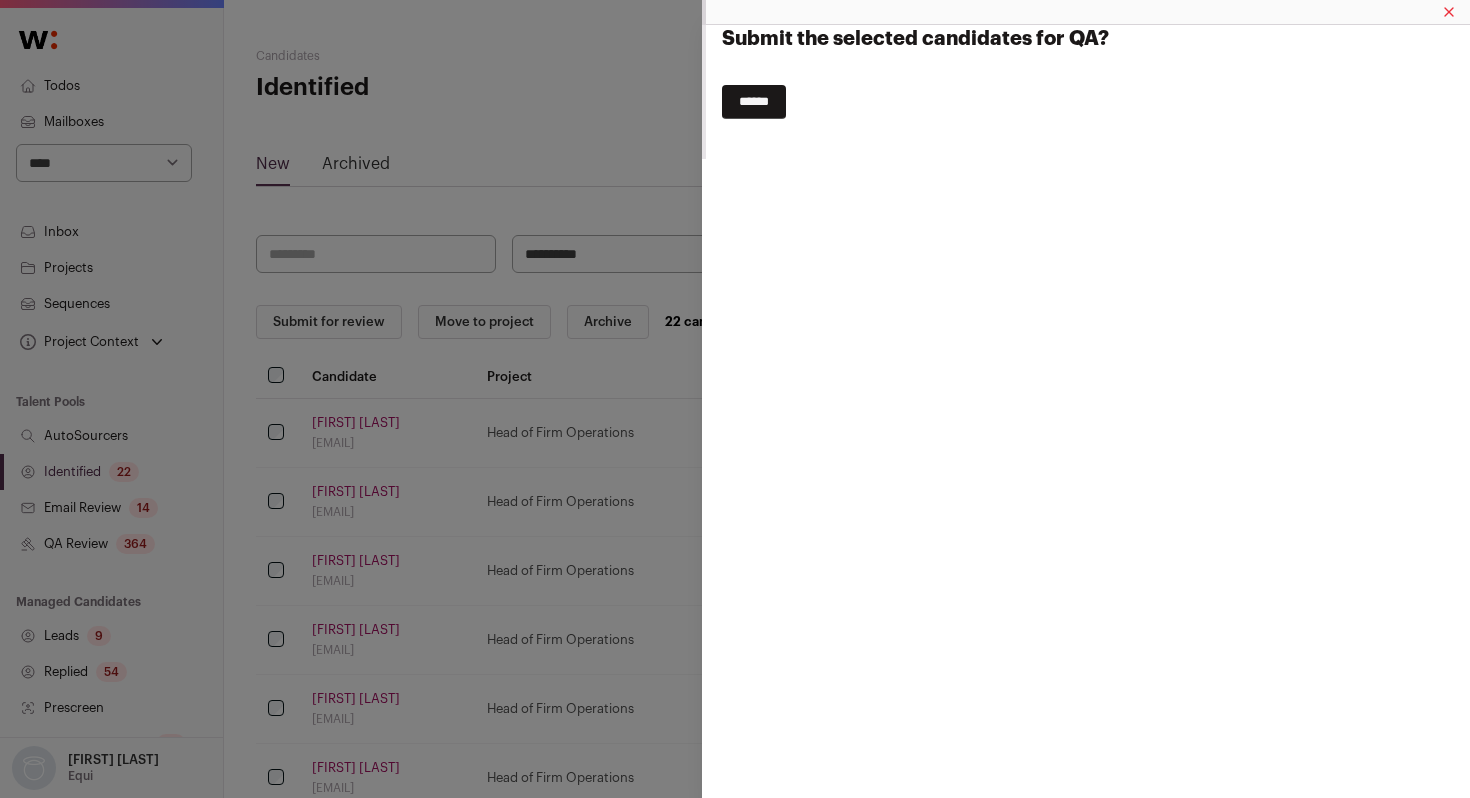 click on "Submit the selected candidates for QA?
******" at bounding box center [0, 0] 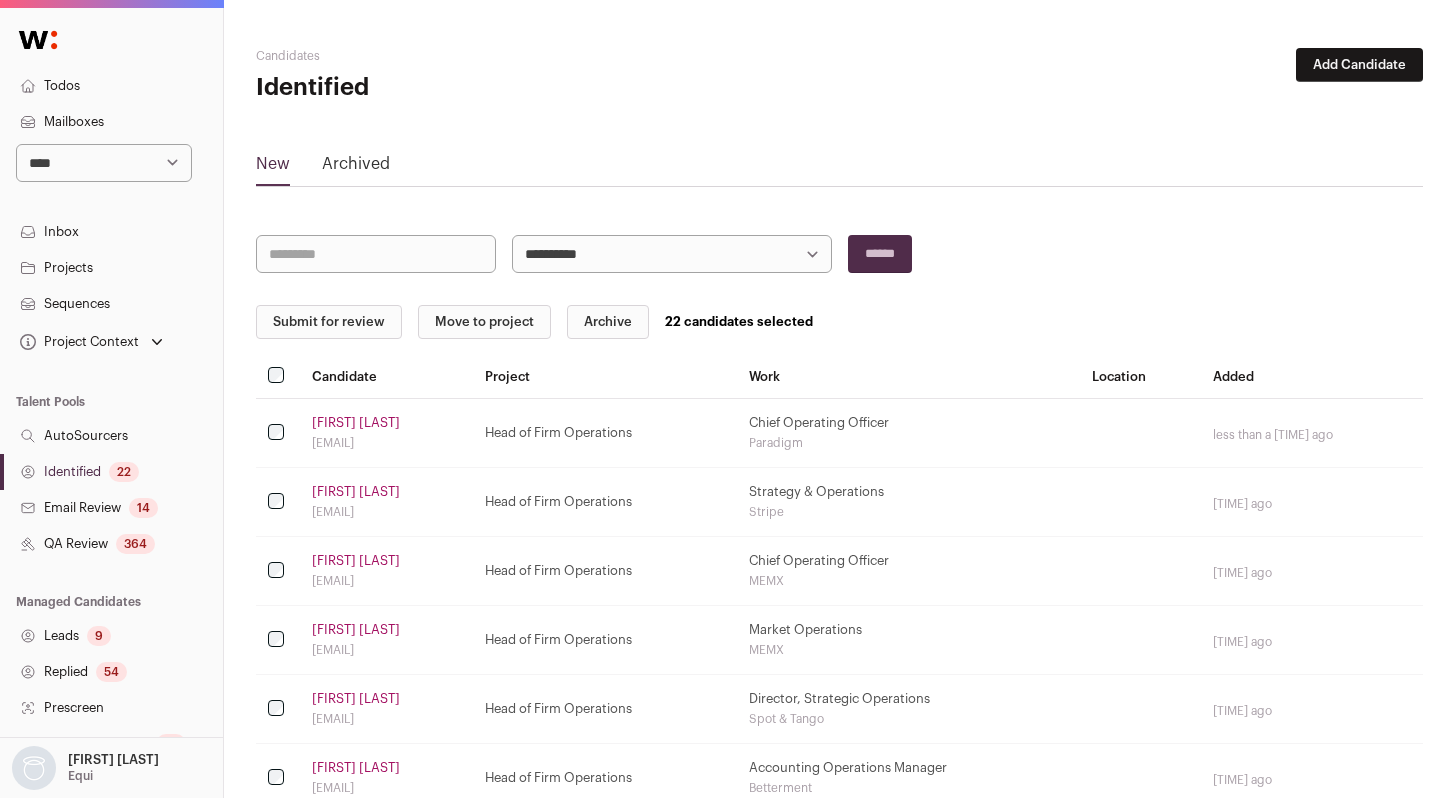 click on "**********" at bounding box center [104, 163] 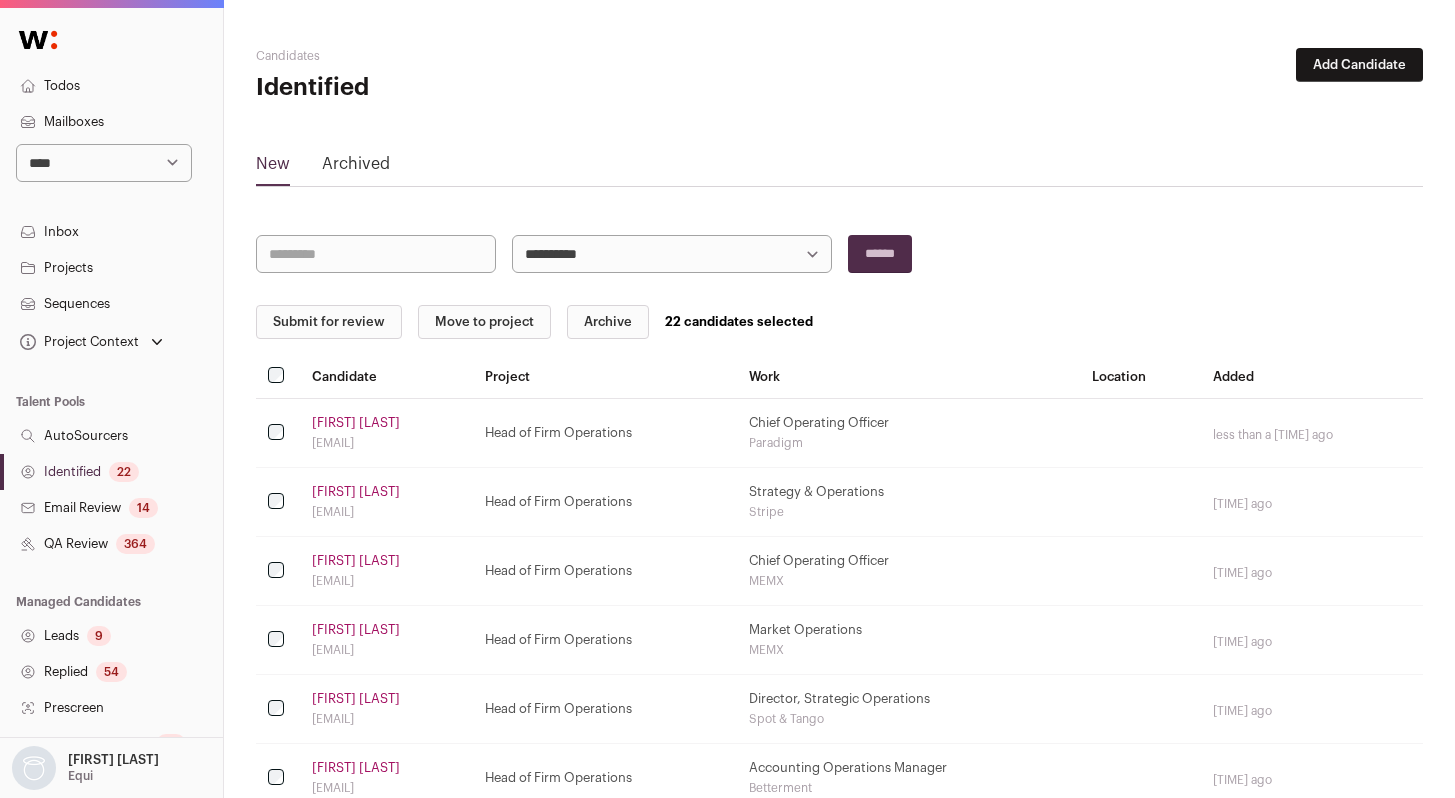 click on "**********" at bounding box center (104, 163) 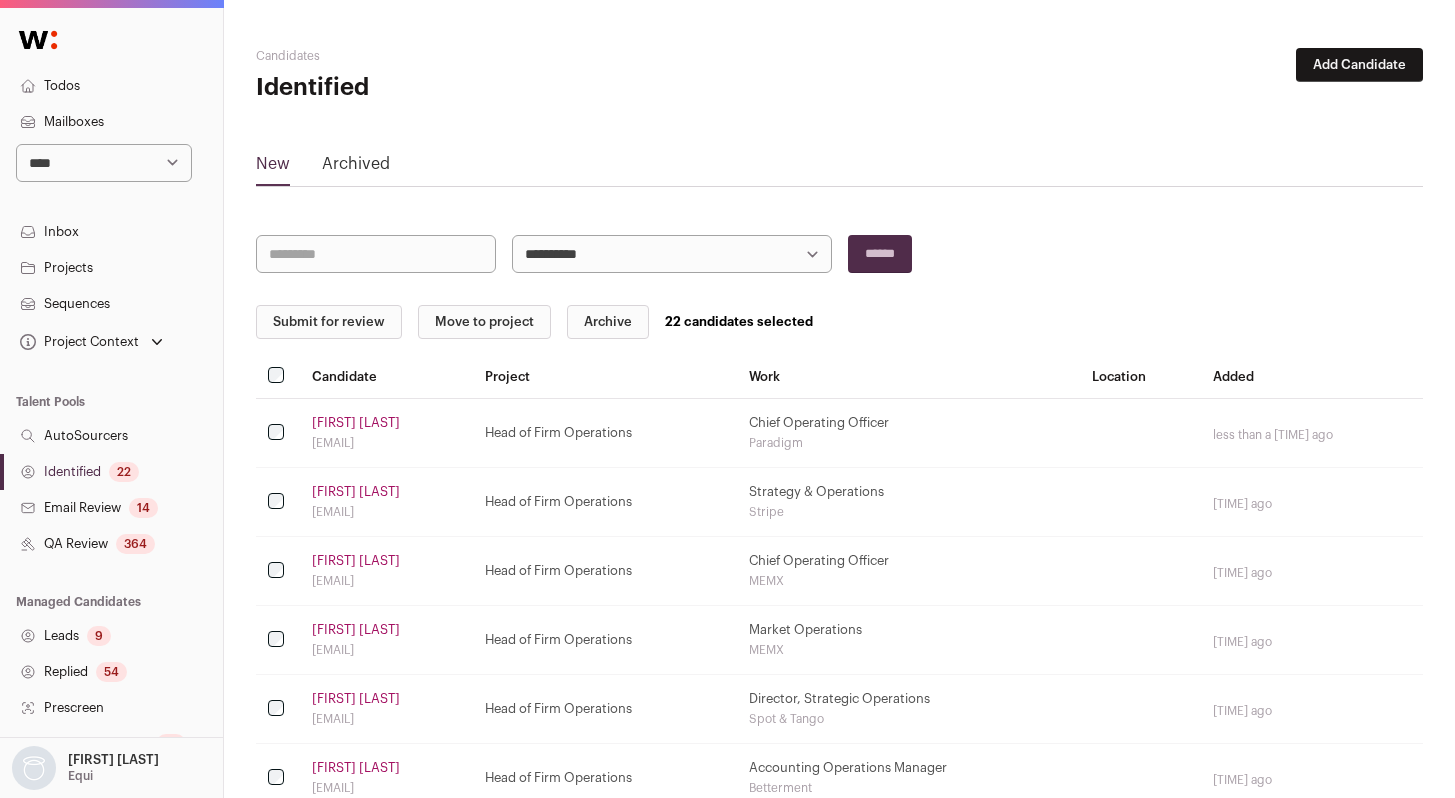 select on "**" 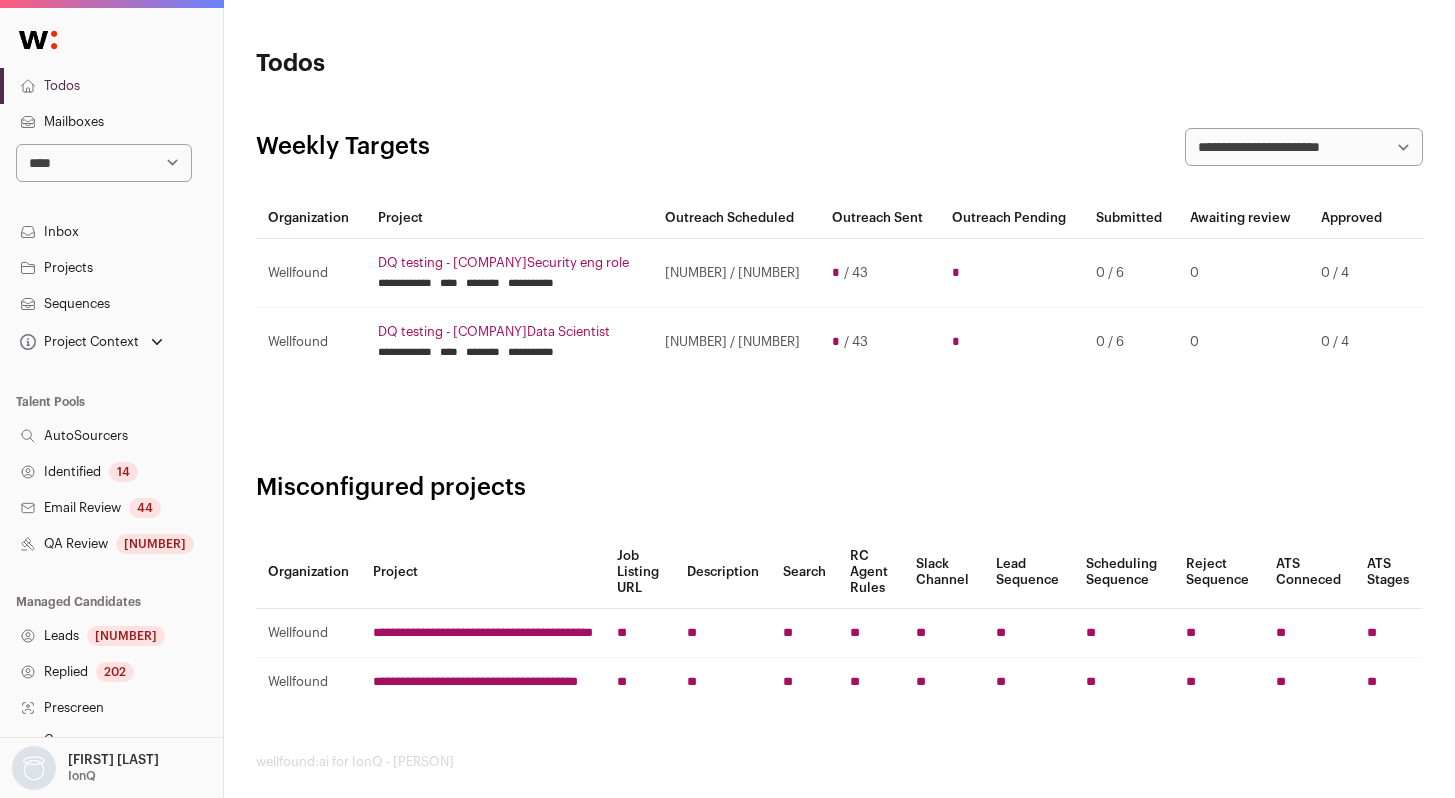 scroll, scrollTop: 0, scrollLeft: 0, axis: both 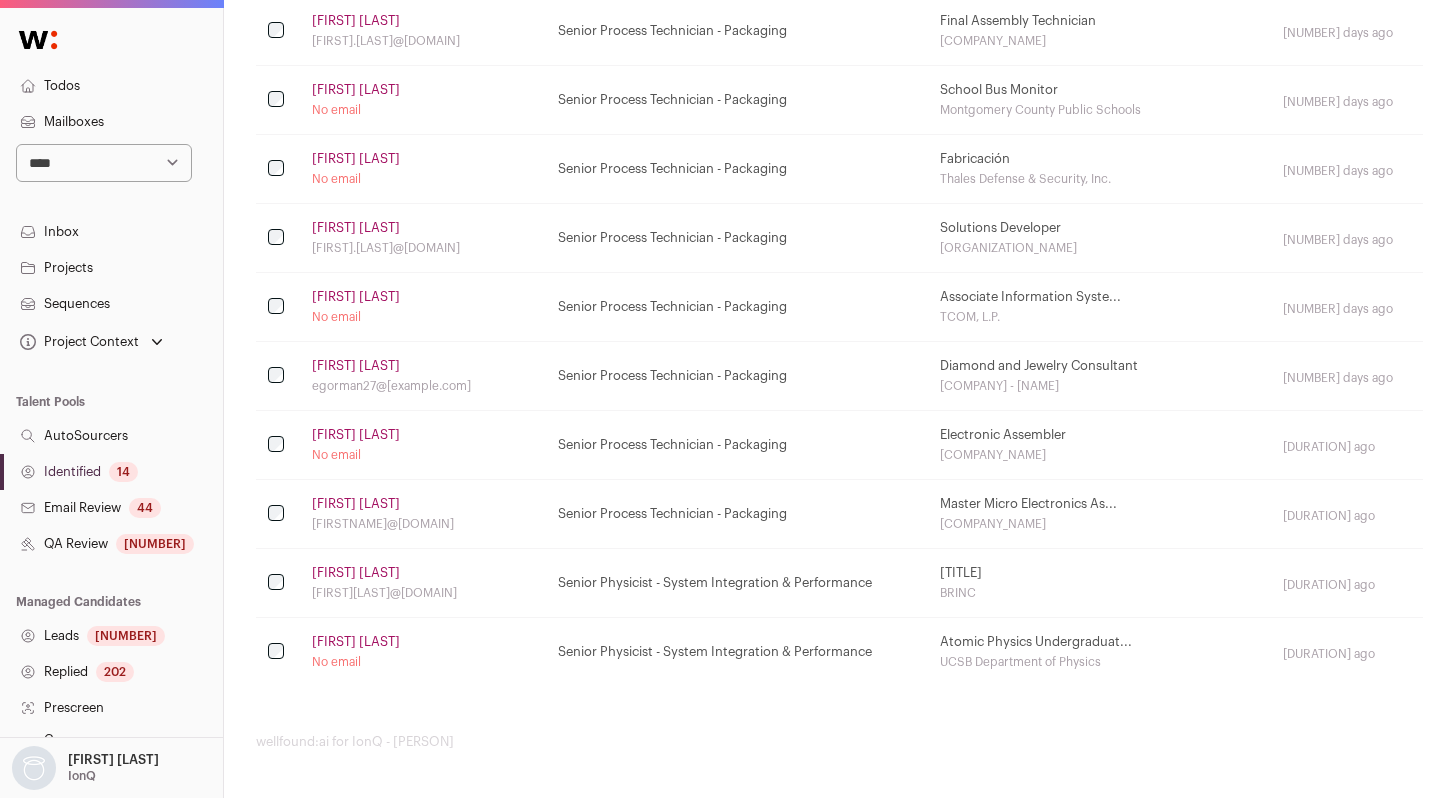 click on "Identified
14" at bounding box center (111, 472) 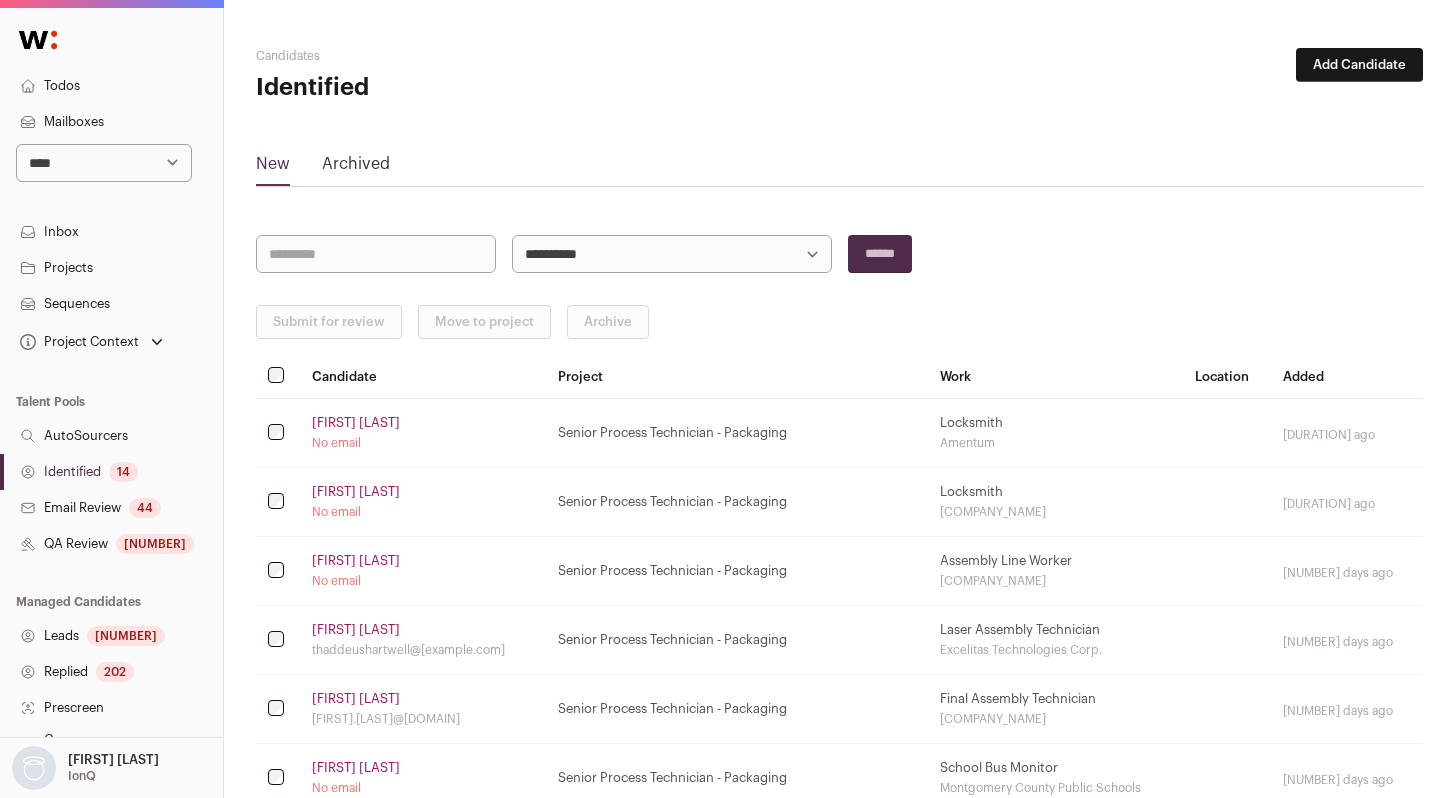 click on "[FIRST] [LAST]" at bounding box center (356, 423) 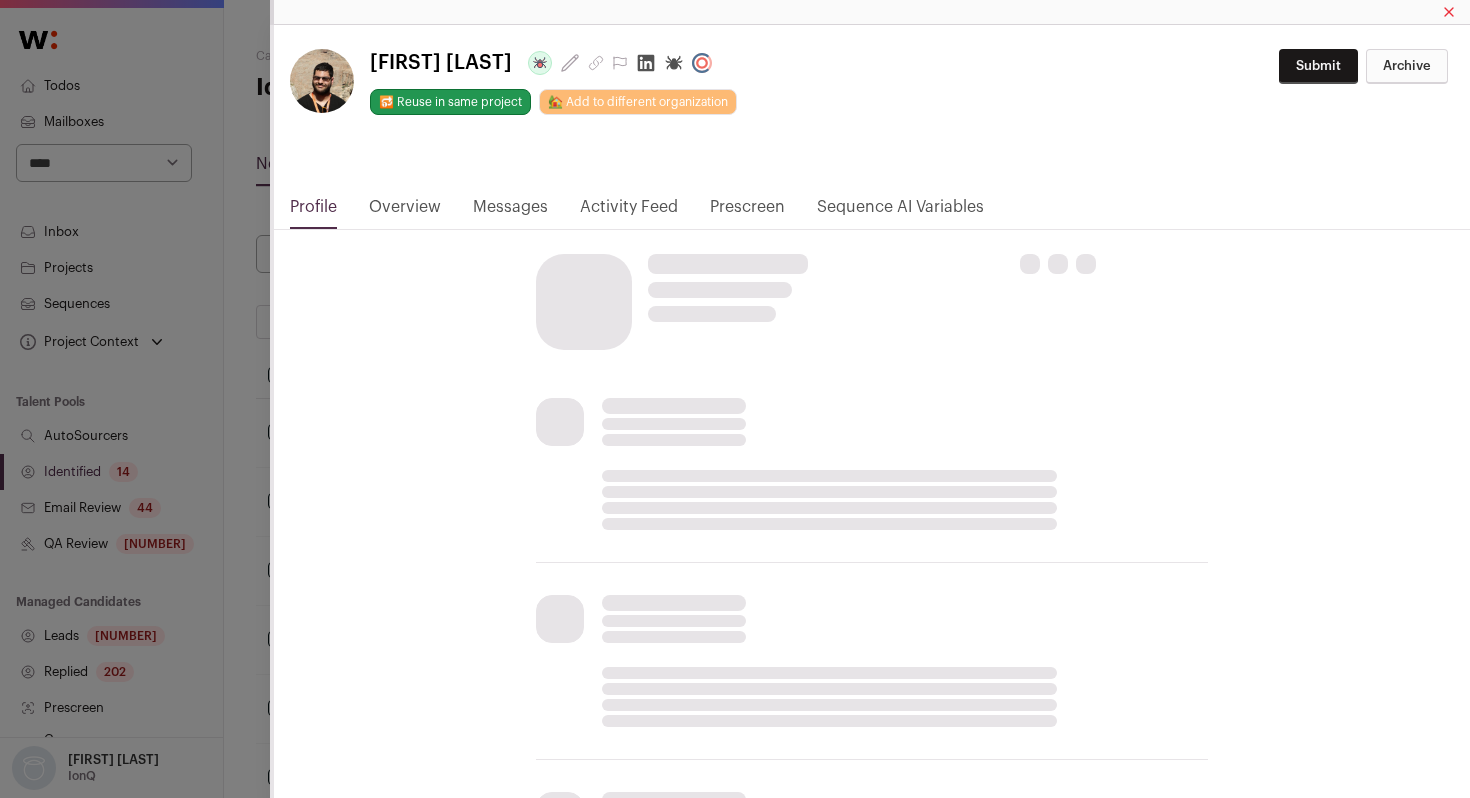 click on "Activity Feed" at bounding box center (629, 212) 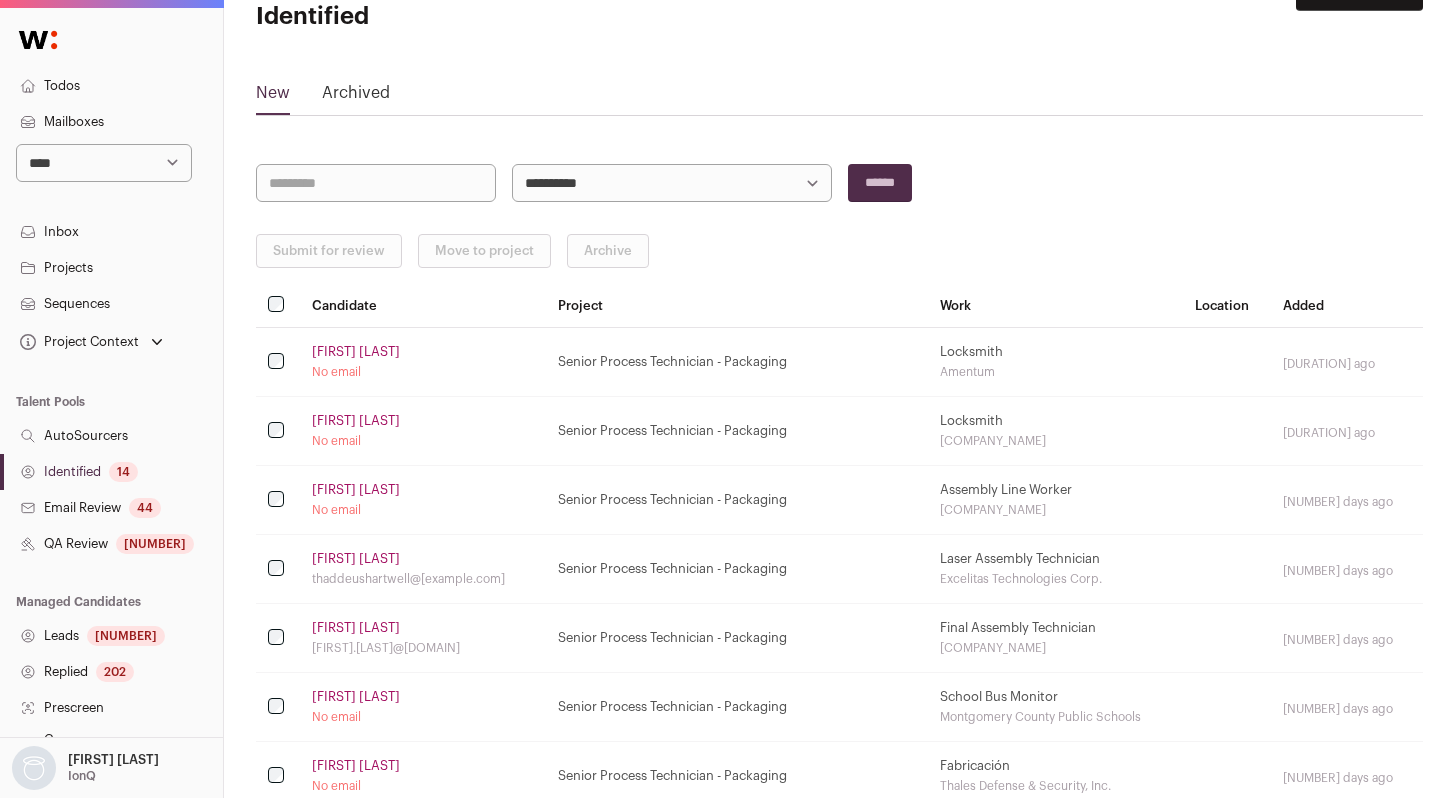 scroll, scrollTop: 84, scrollLeft: 0, axis: vertical 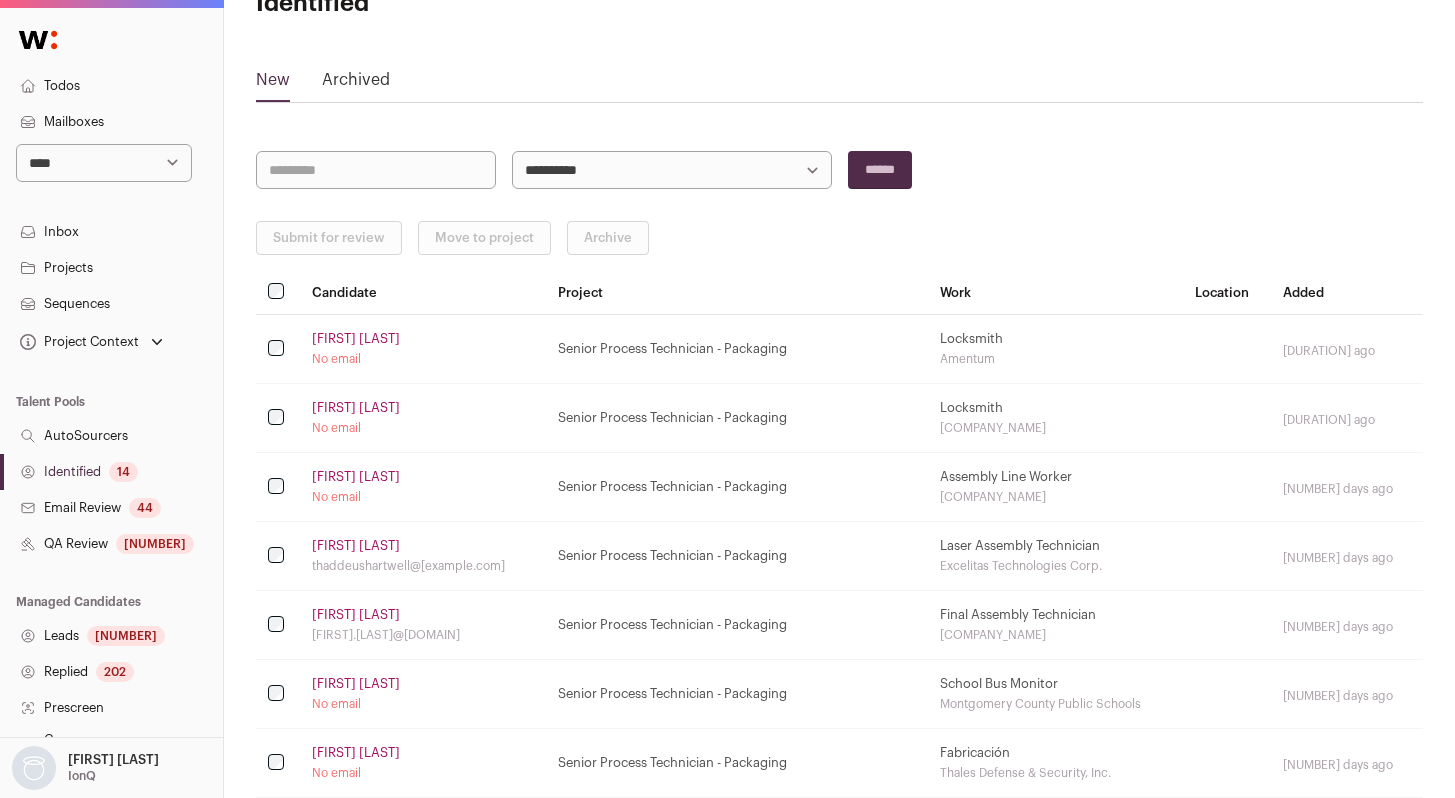 click on "Identified
14" at bounding box center (111, 472) 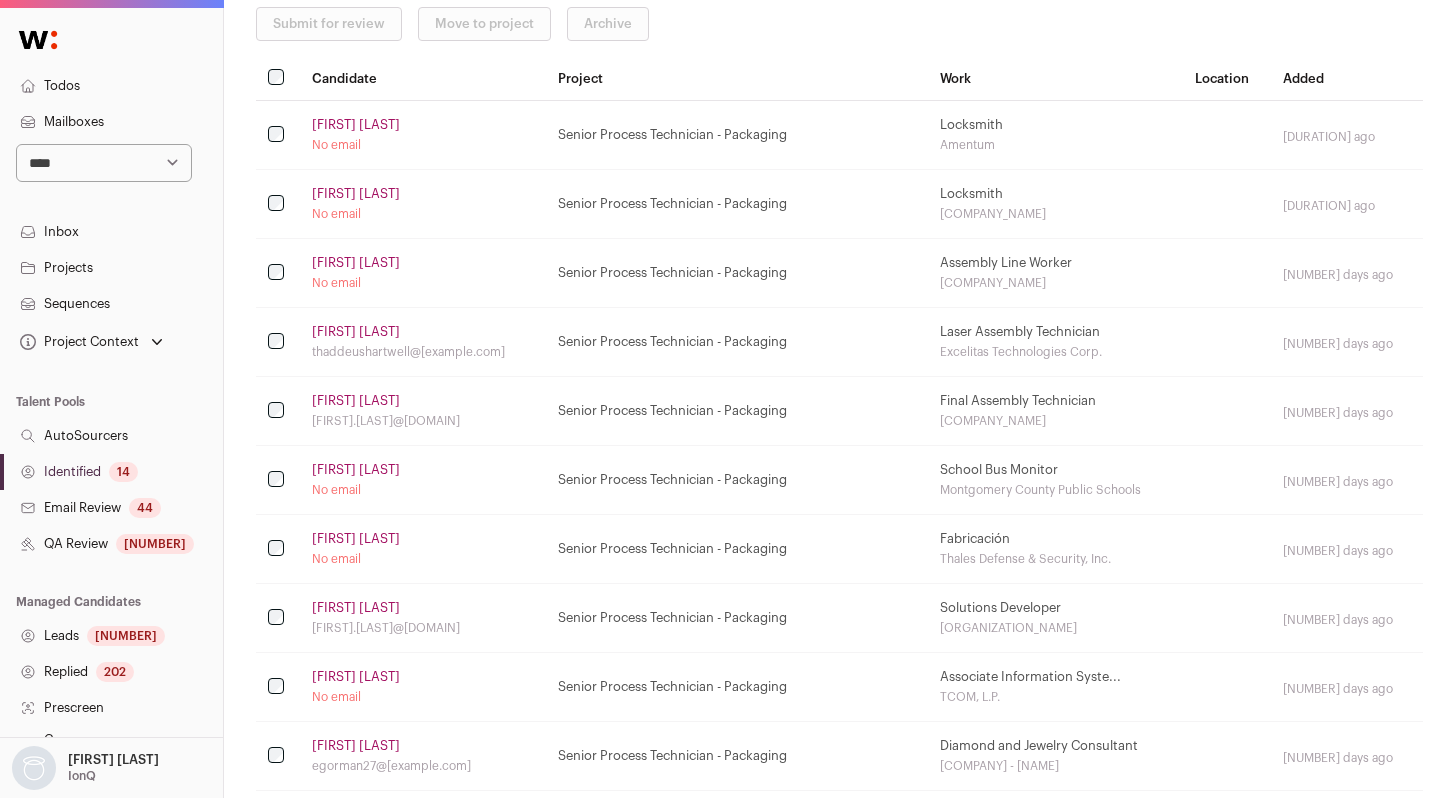 scroll, scrollTop: 0, scrollLeft: 0, axis: both 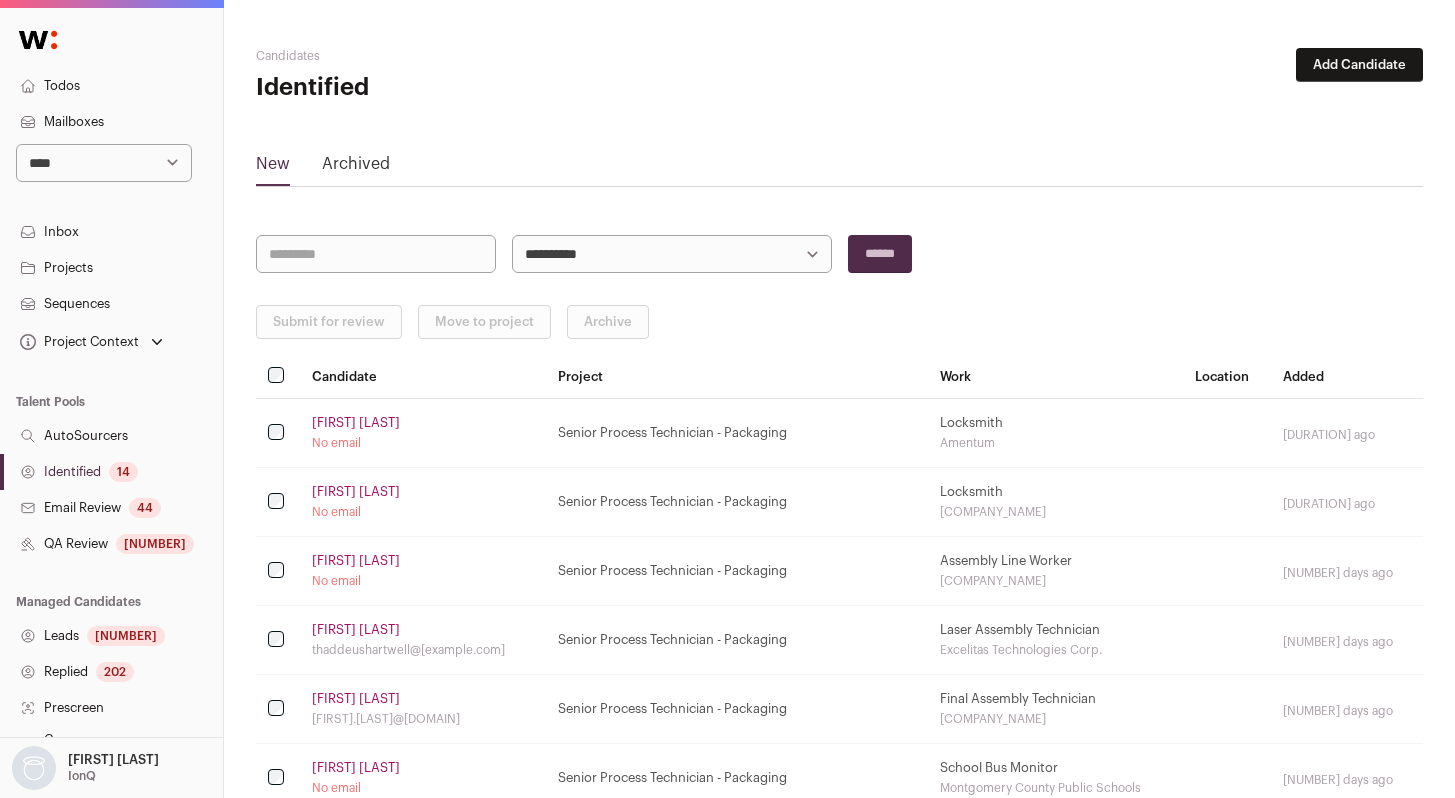 click on "**********" at bounding box center (672, 254) 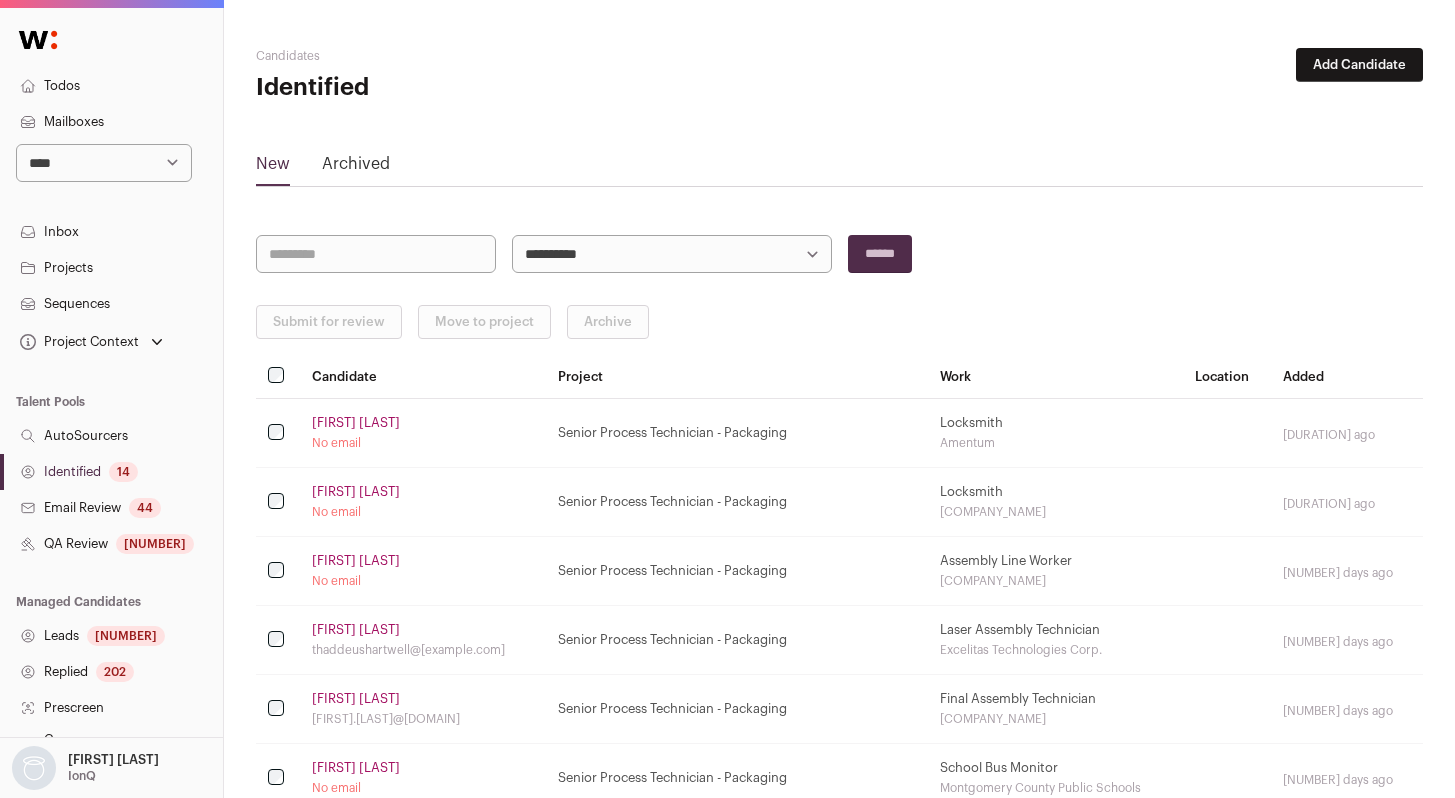 select on "*****" 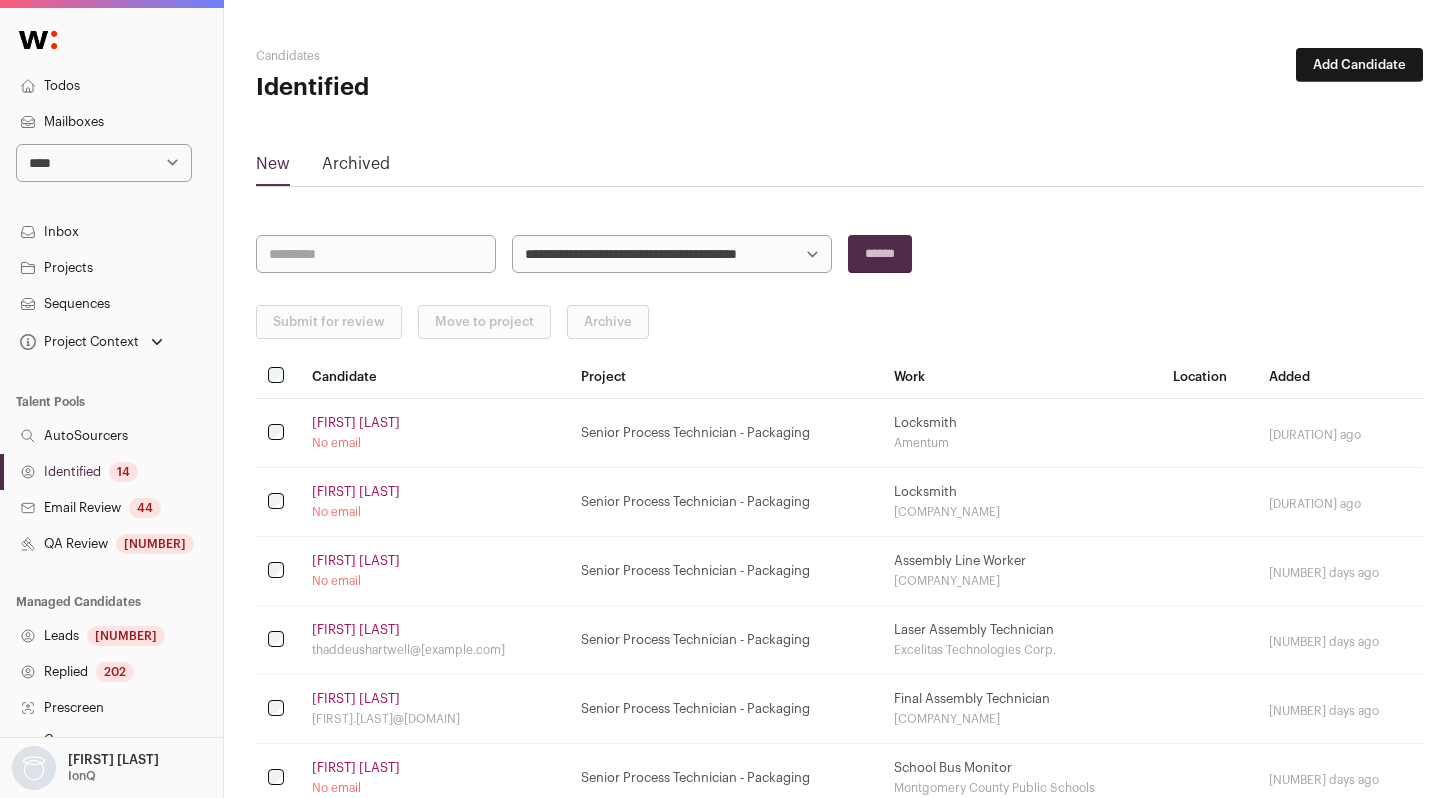click on "Identified
14" at bounding box center (111, 472) 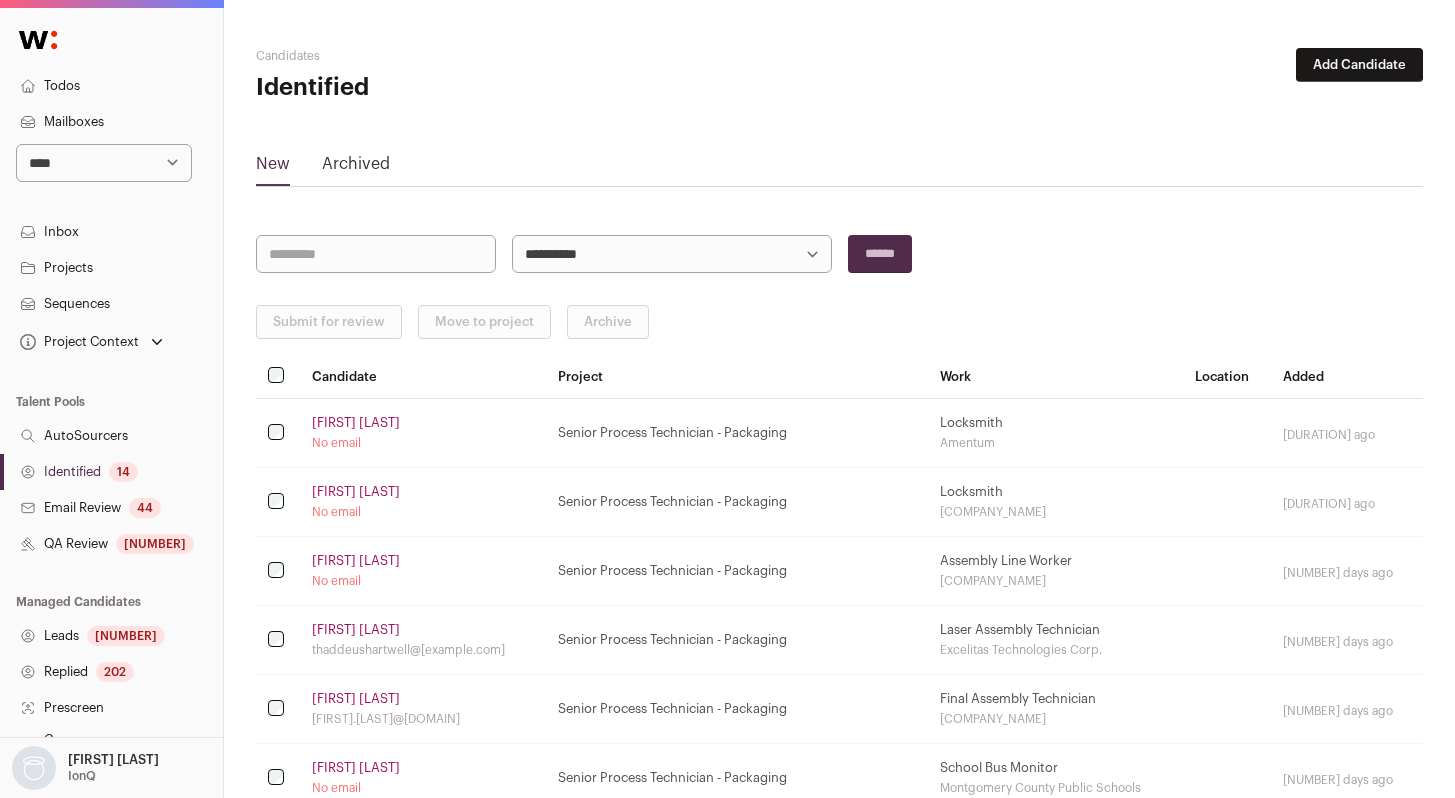 click on "QA Review
[NUMBER]" at bounding box center (111, 544) 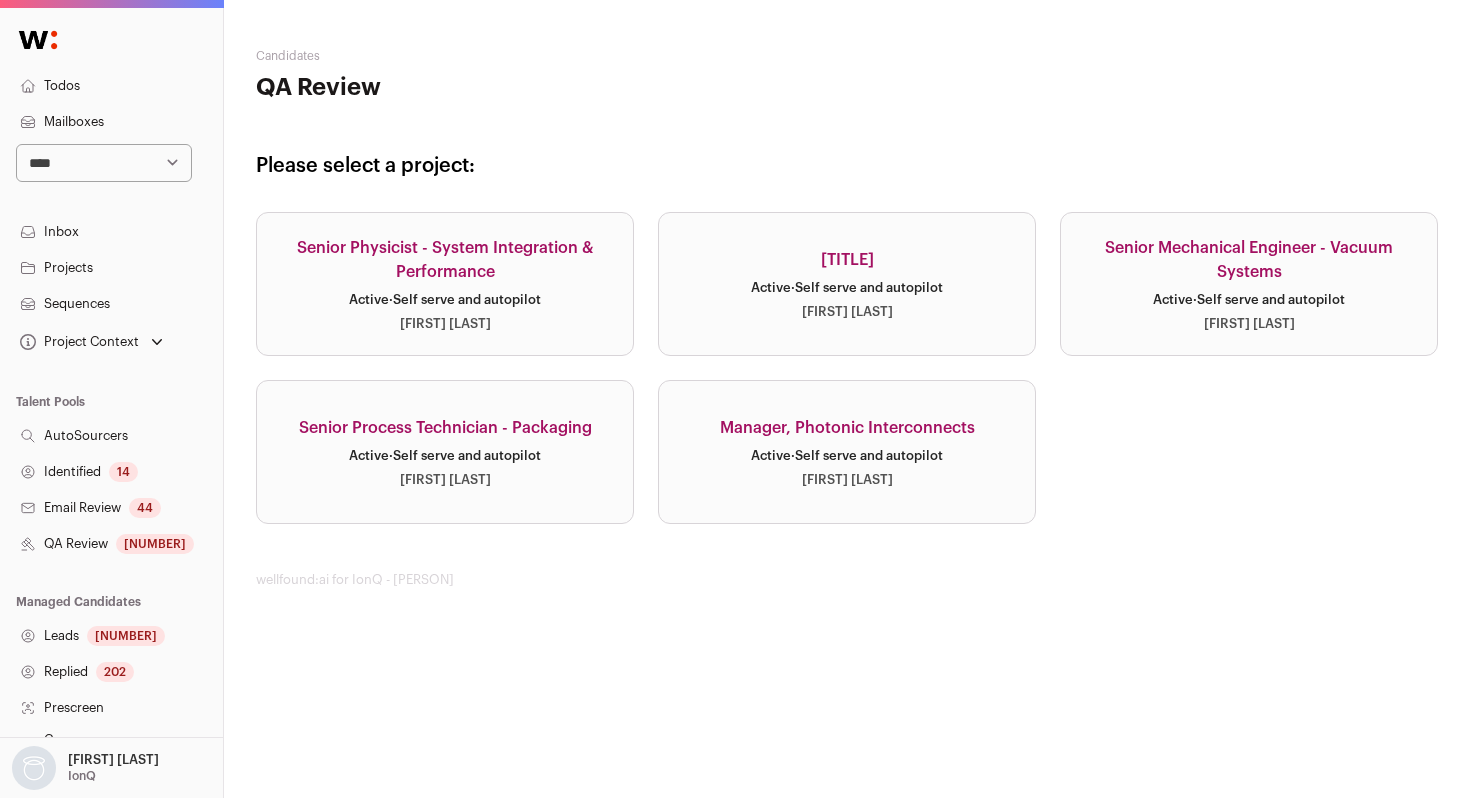 click on "Manager, Photonic Interconnects
Active
·
Self serve and autopilot
Tils Kneepkens" at bounding box center (847, 452) 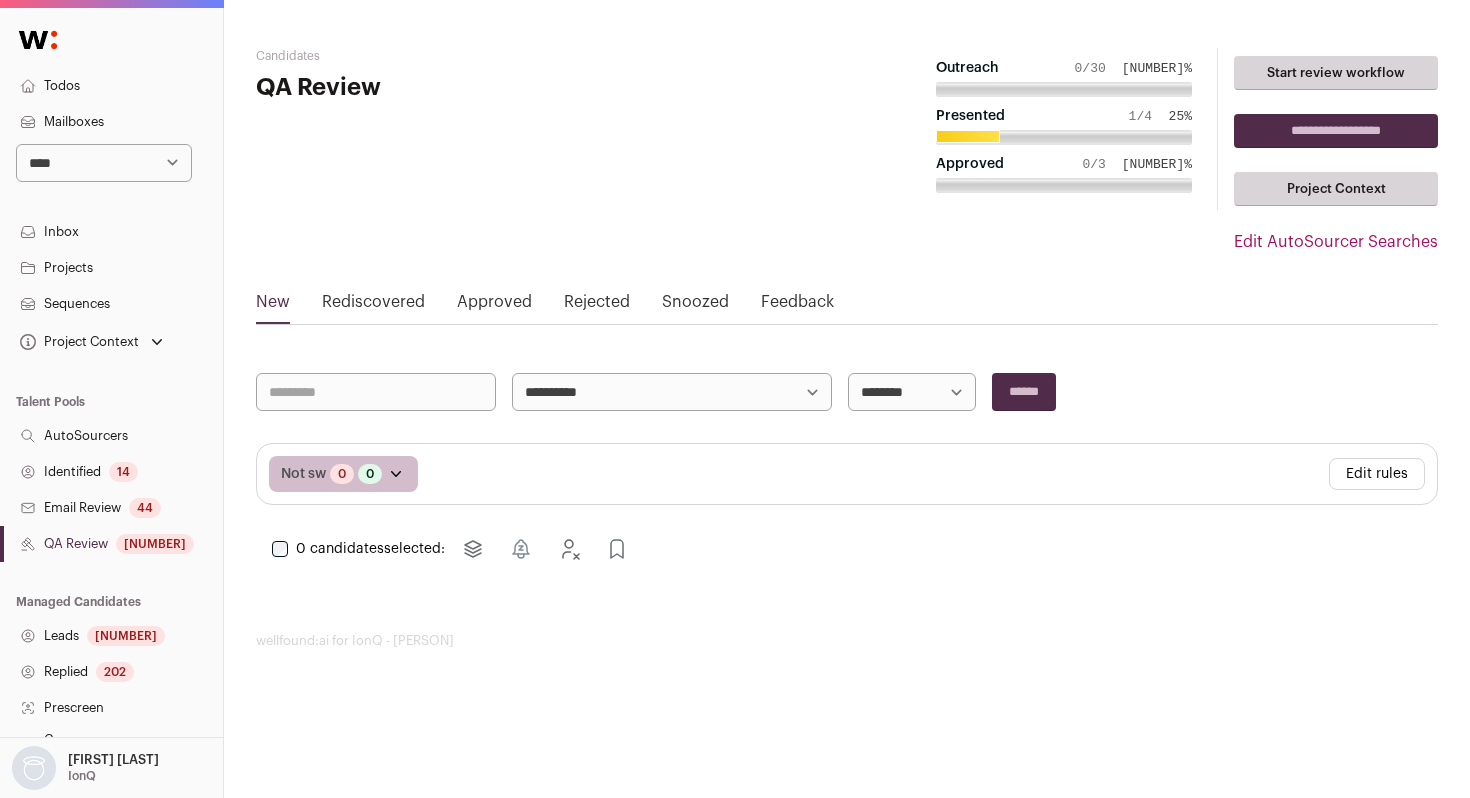 click on "Identified
14" at bounding box center (111, 472) 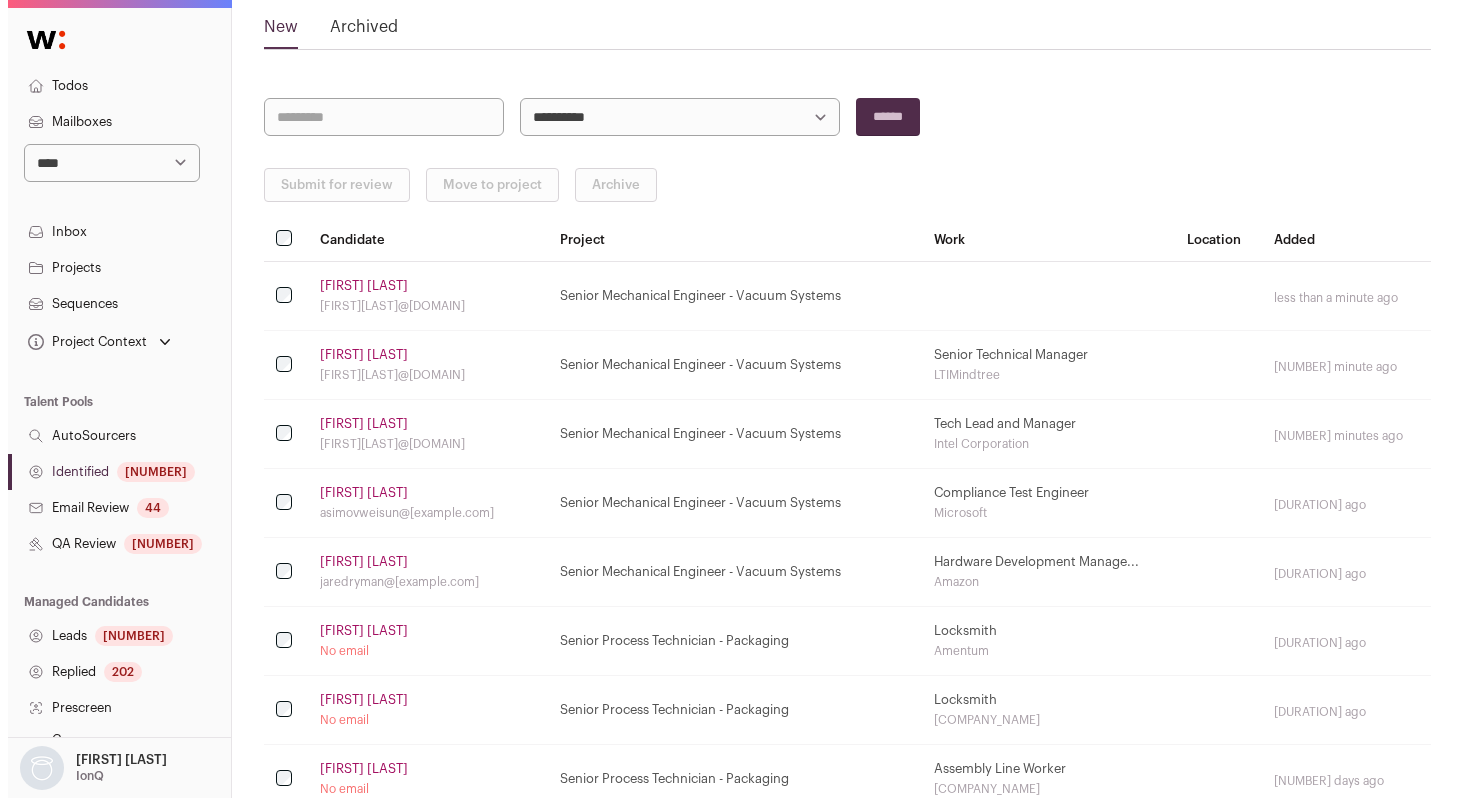 scroll, scrollTop: 187, scrollLeft: 0, axis: vertical 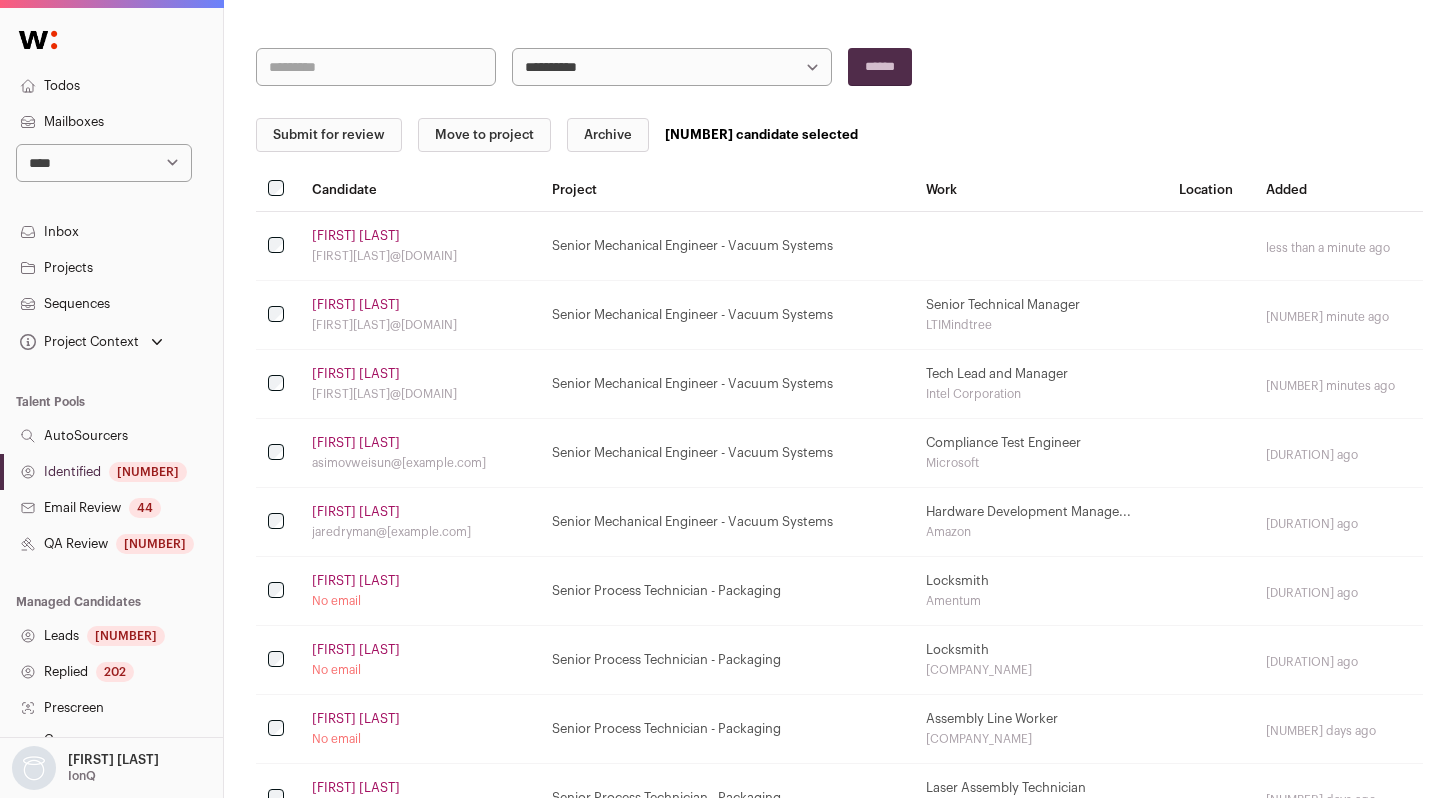 click at bounding box center [278, 246] 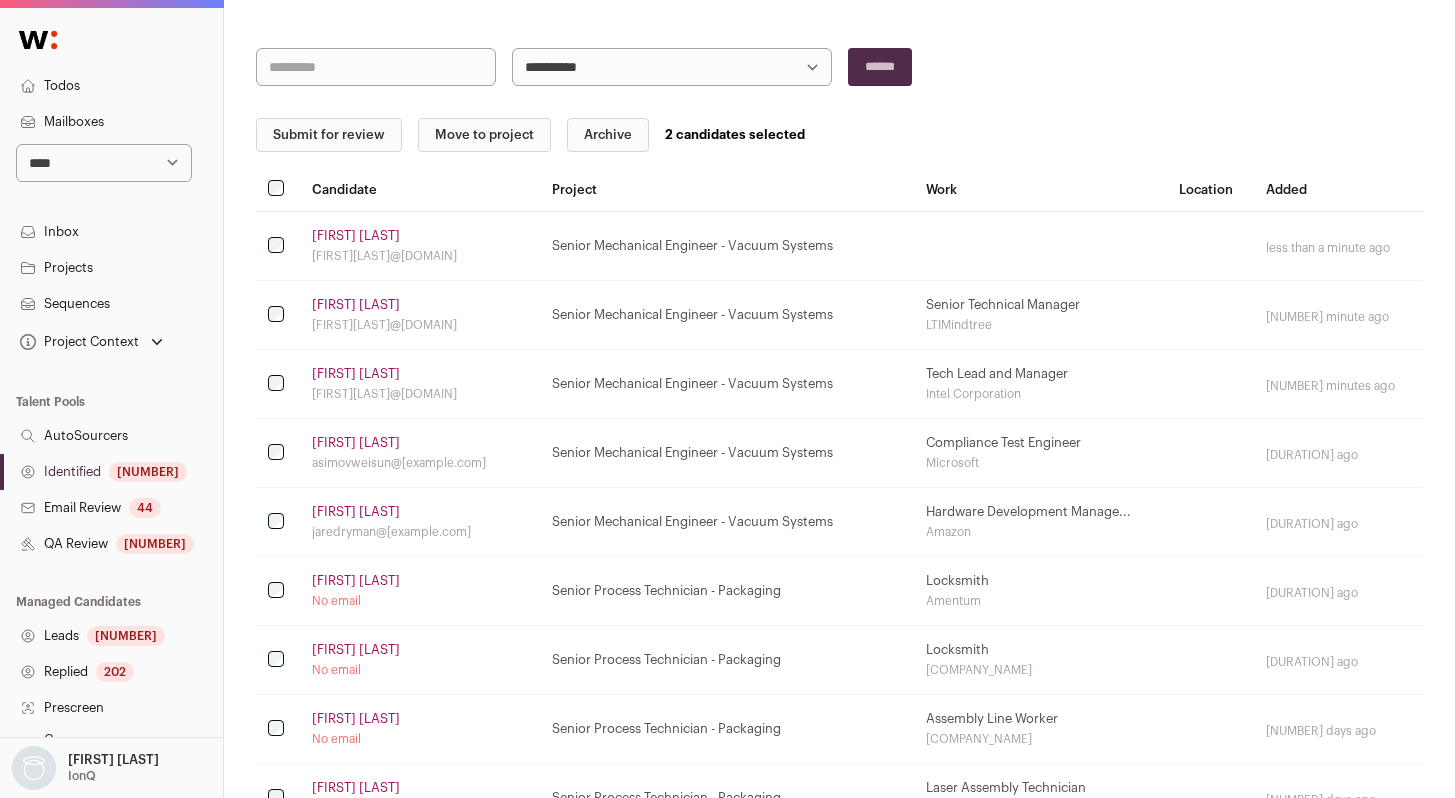 click at bounding box center (278, 246) 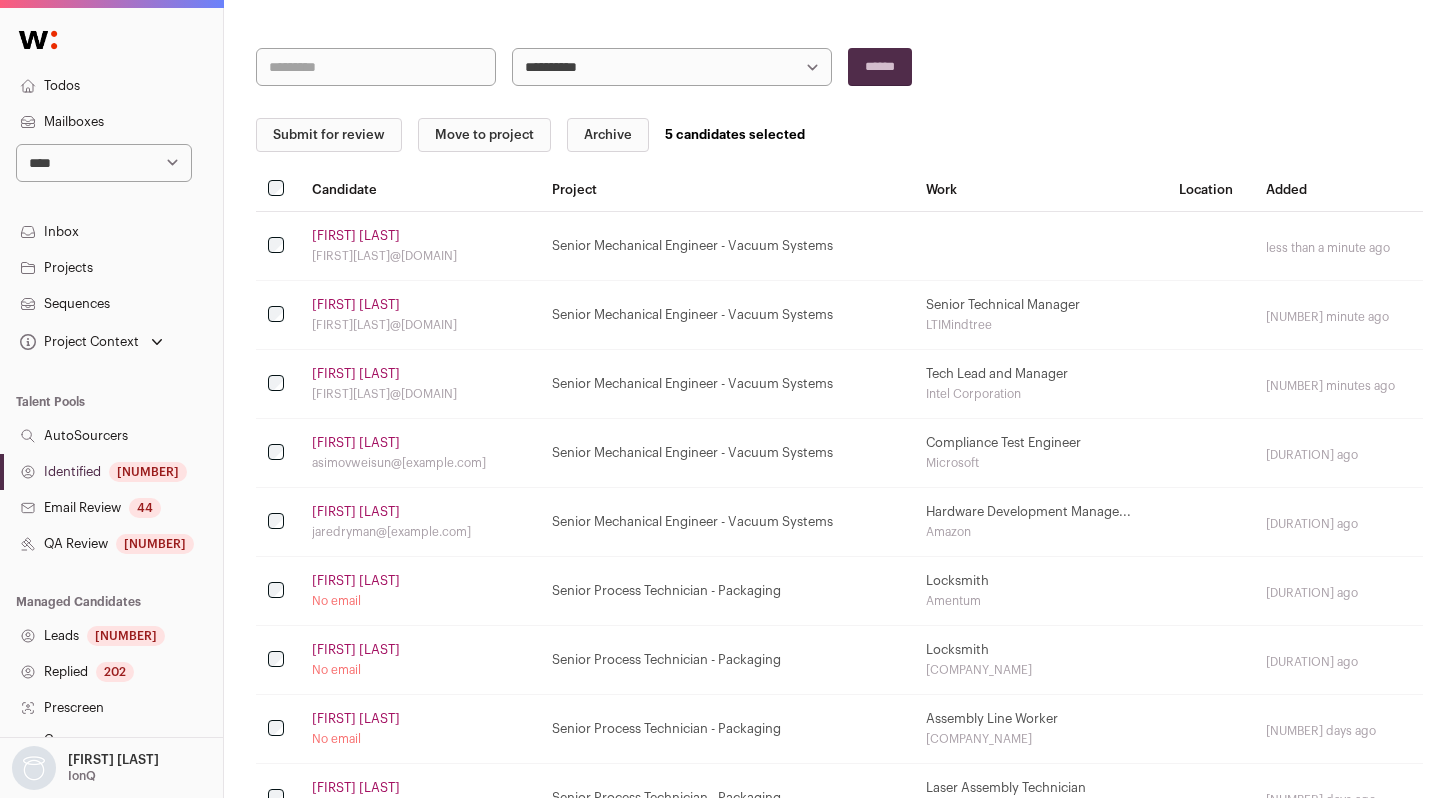 click on "Move to project" at bounding box center [484, 135] 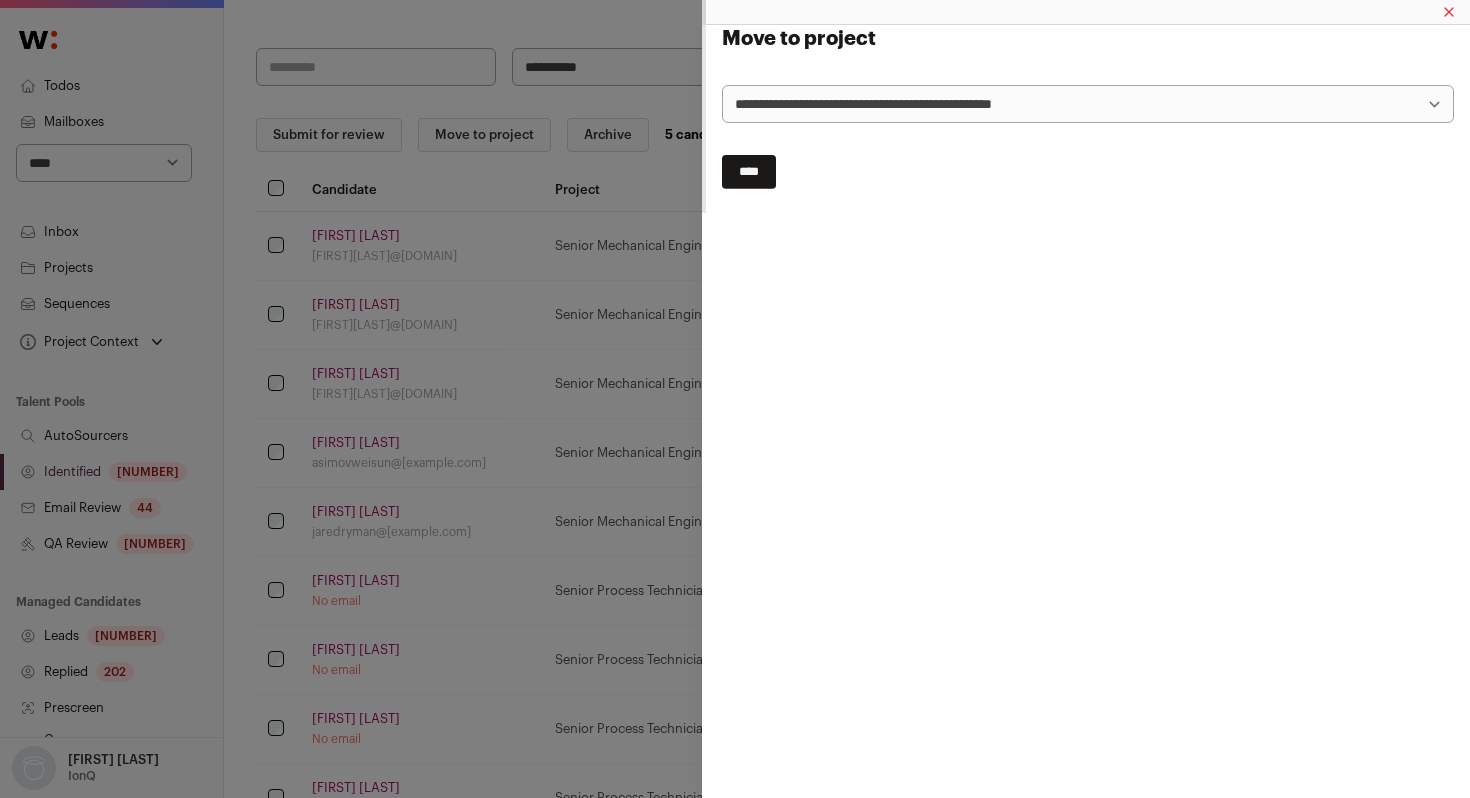 click on "**********" at bounding box center [1088, 104] 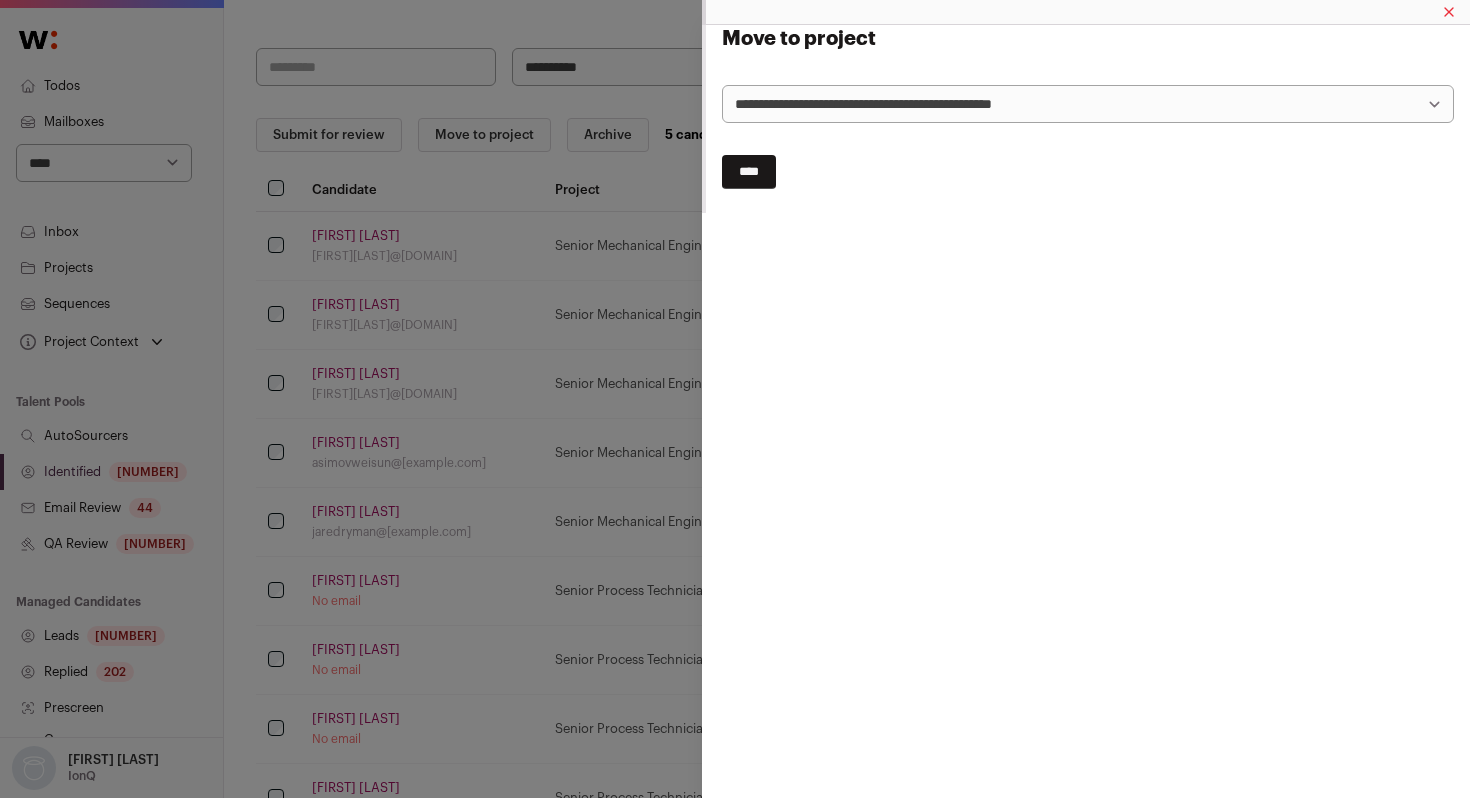 select on "*****" 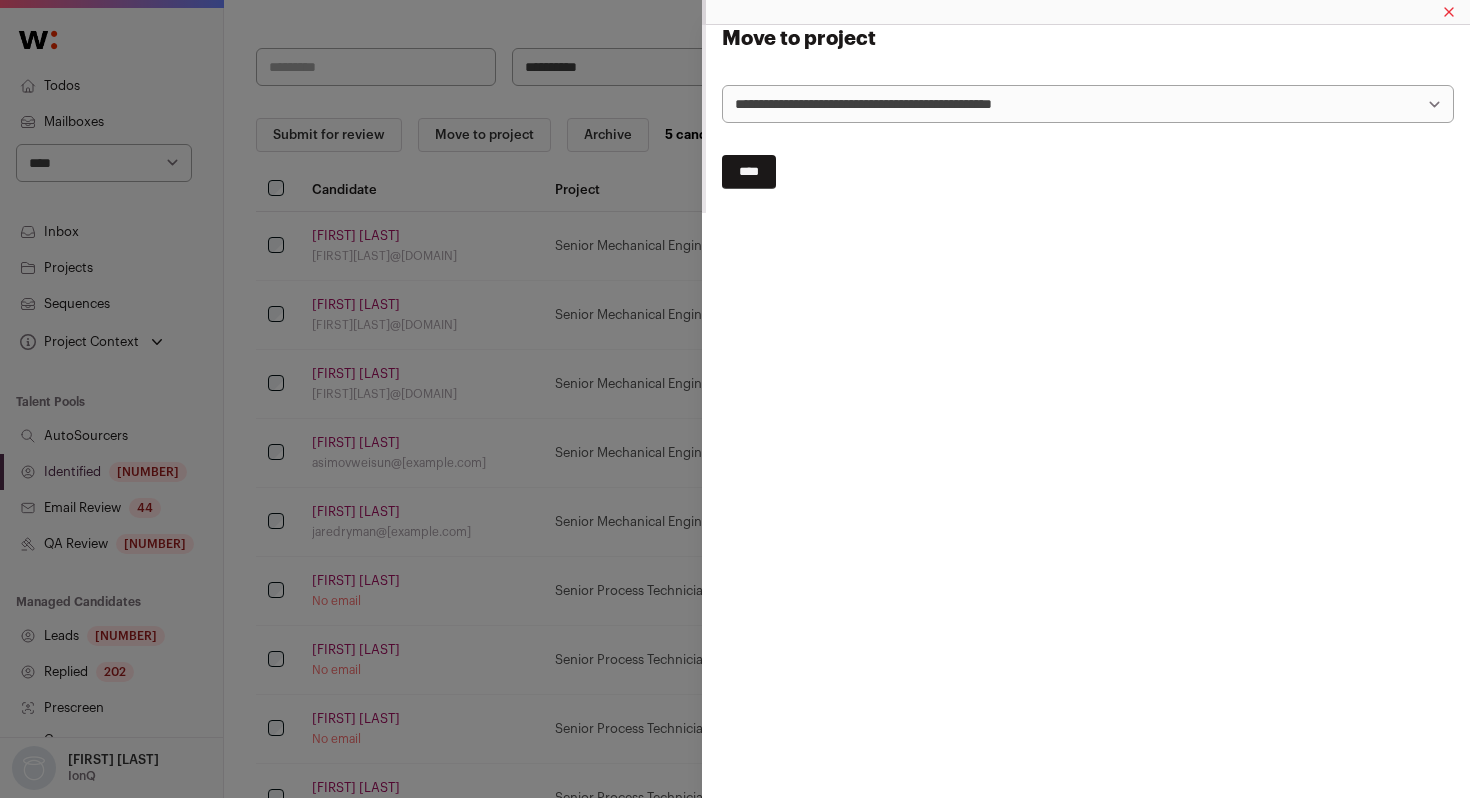 click on "****" at bounding box center [749, 172] 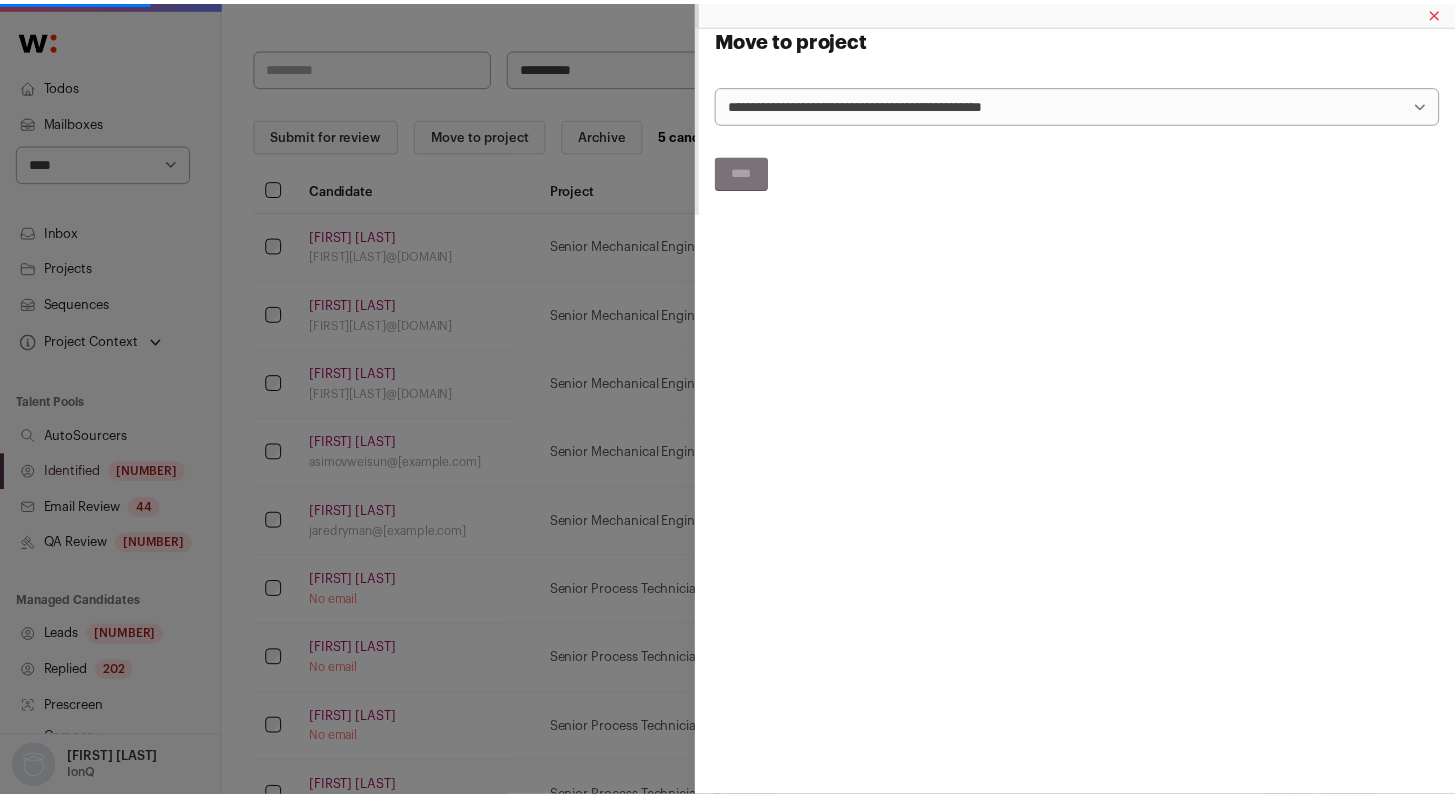 scroll, scrollTop: 251, scrollLeft: 0, axis: vertical 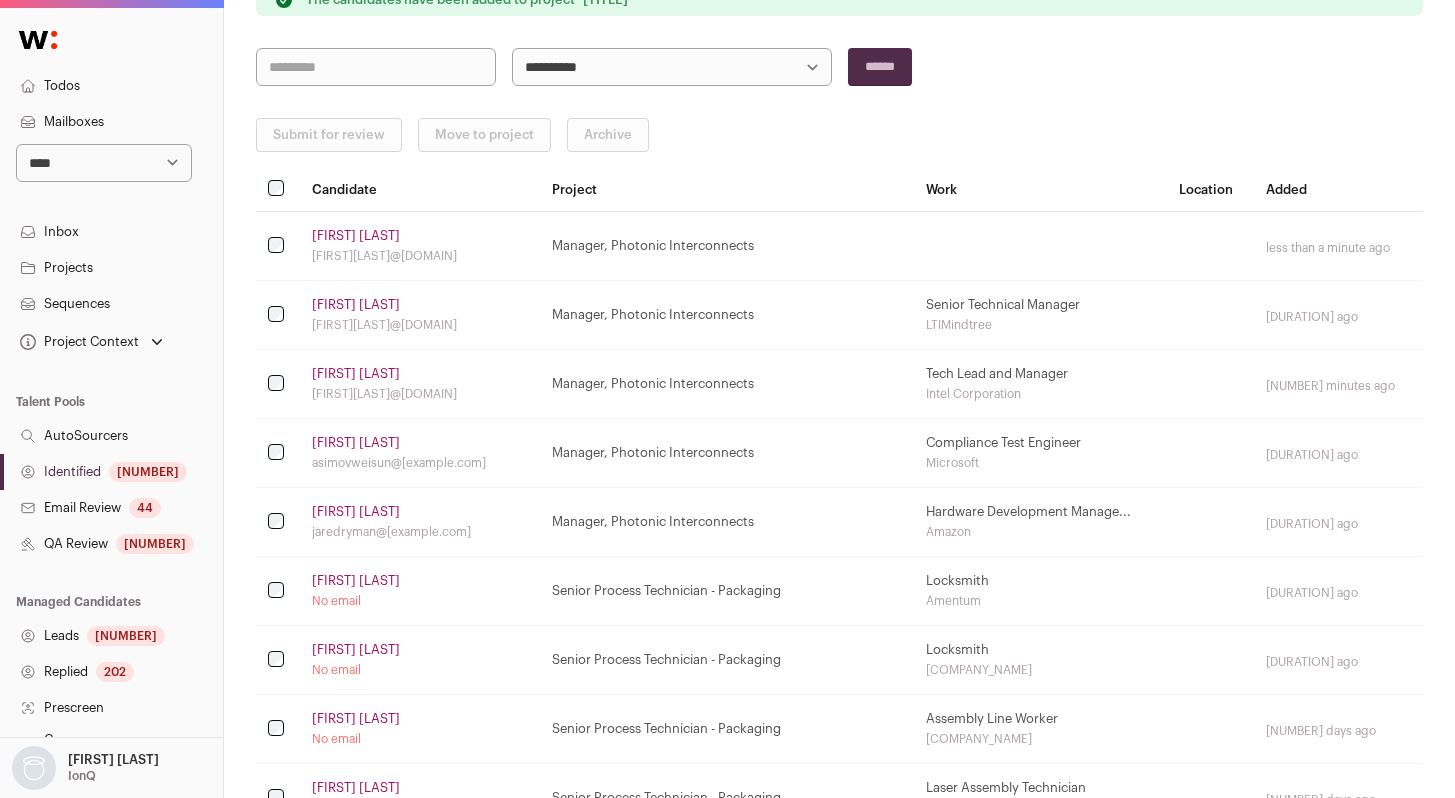 click on "Identified
[NUMBER]" at bounding box center [111, 472] 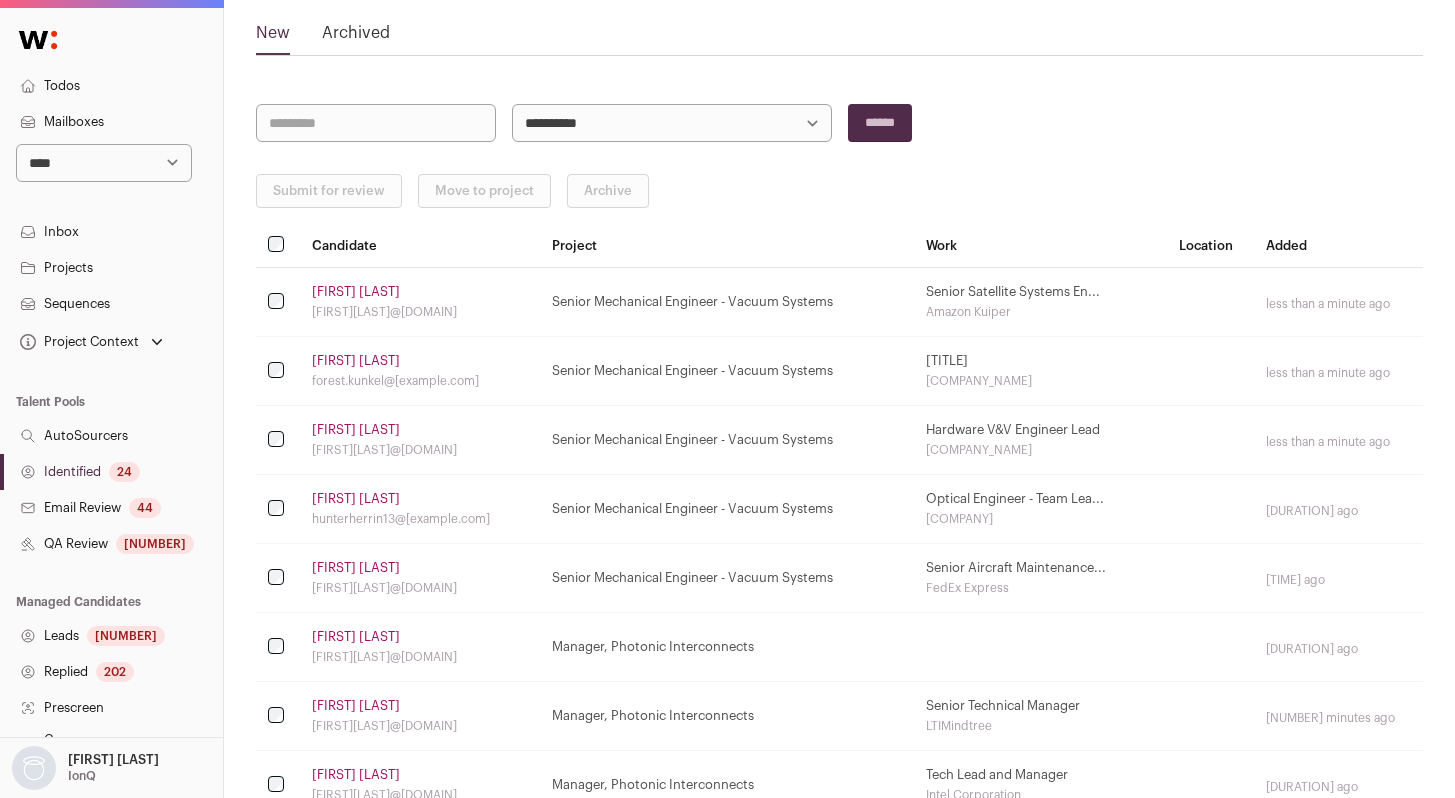 scroll, scrollTop: 183, scrollLeft: 0, axis: vertical 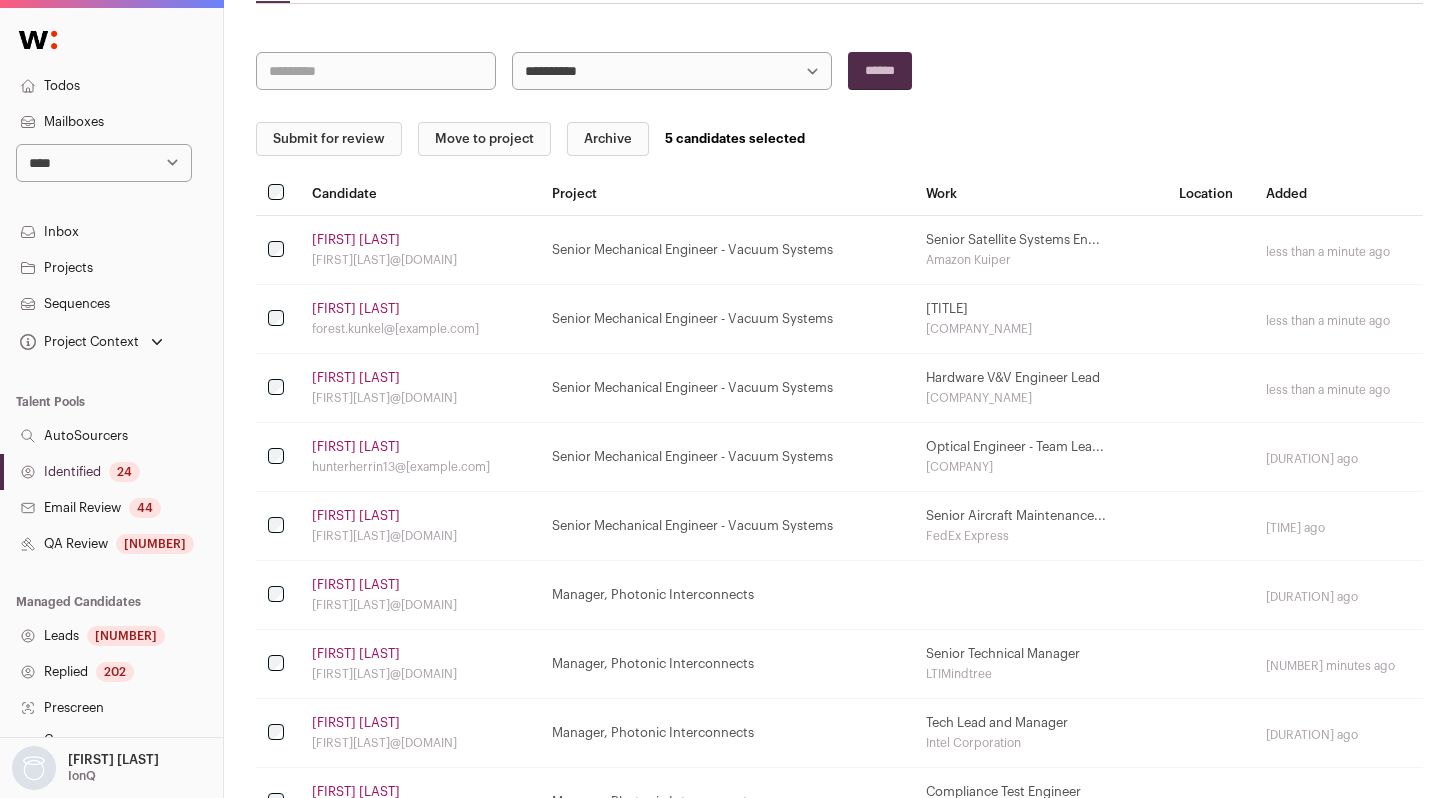 click on "Move to project" at bounding box center (484, 139) 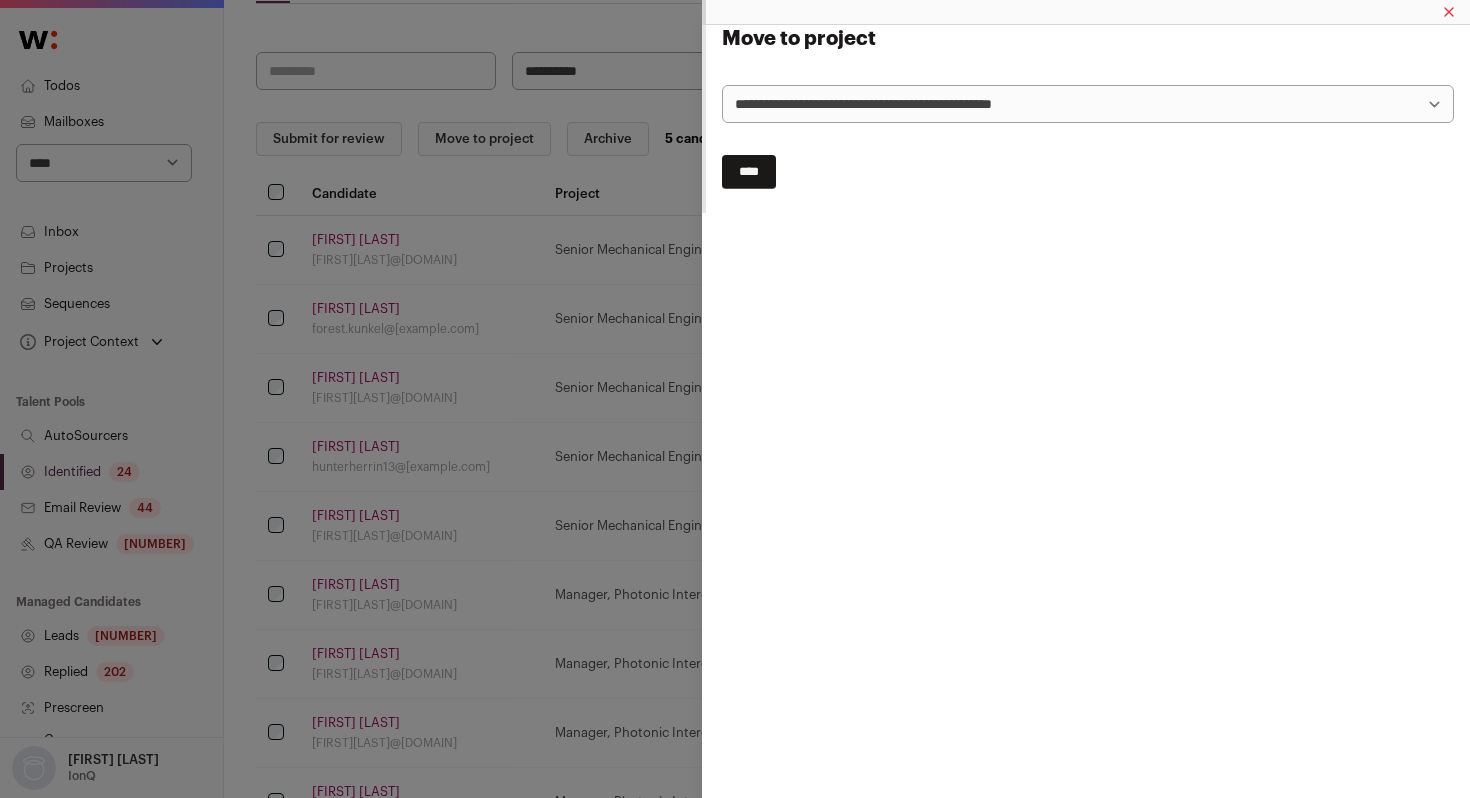 click on "**********" at bounding box center (1088, 104) 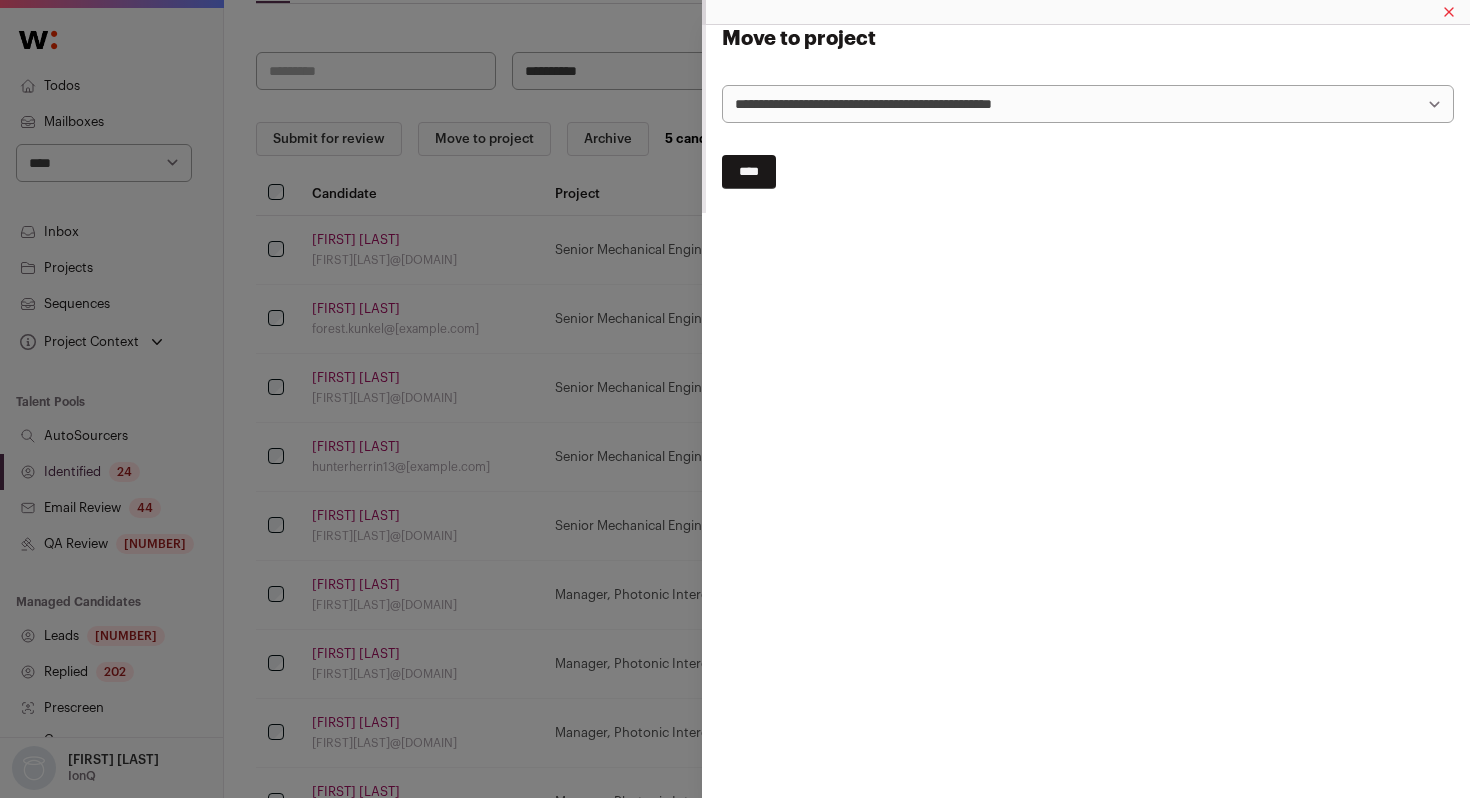 select on "*****" 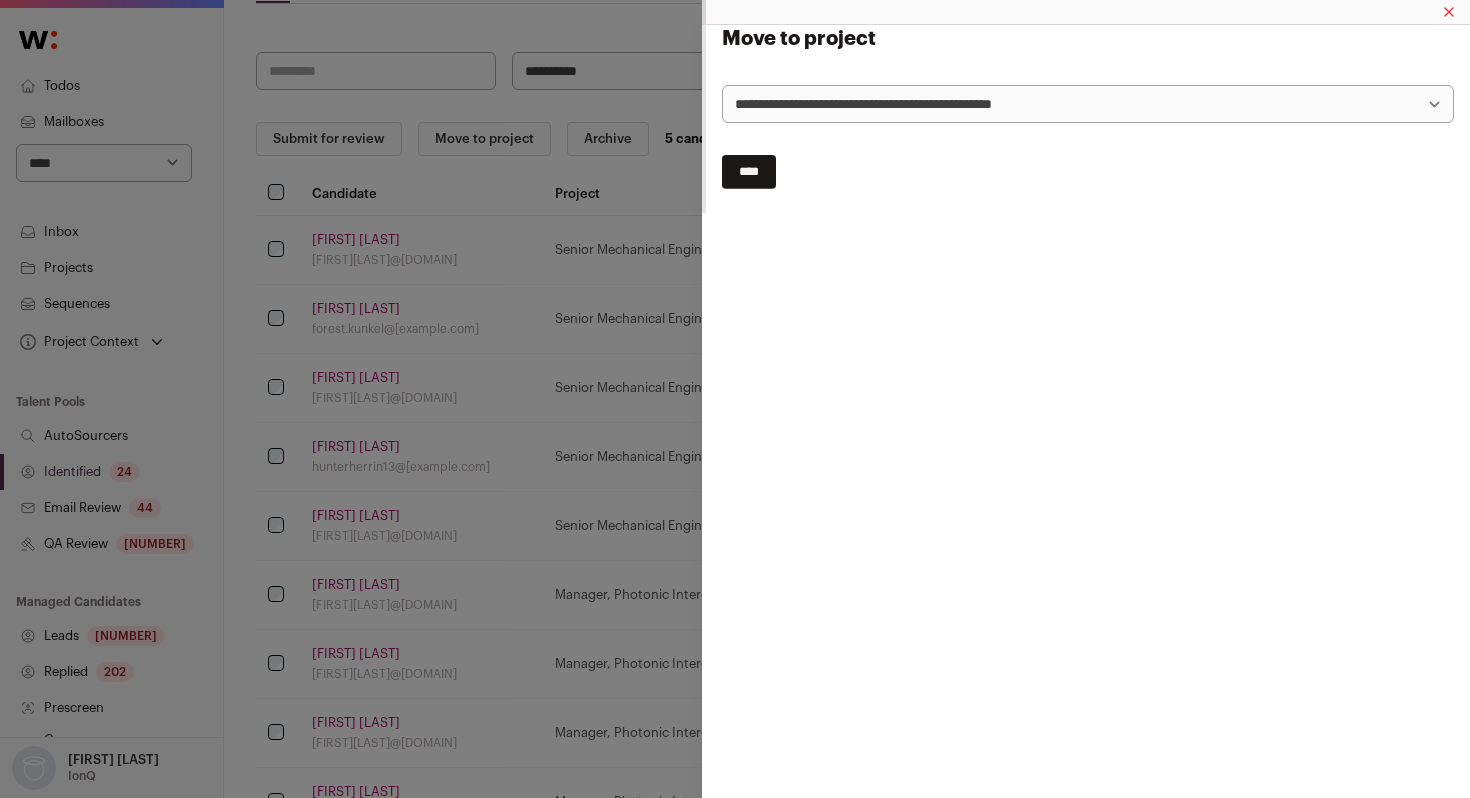 click on "****" at bounding box center [749, 172] 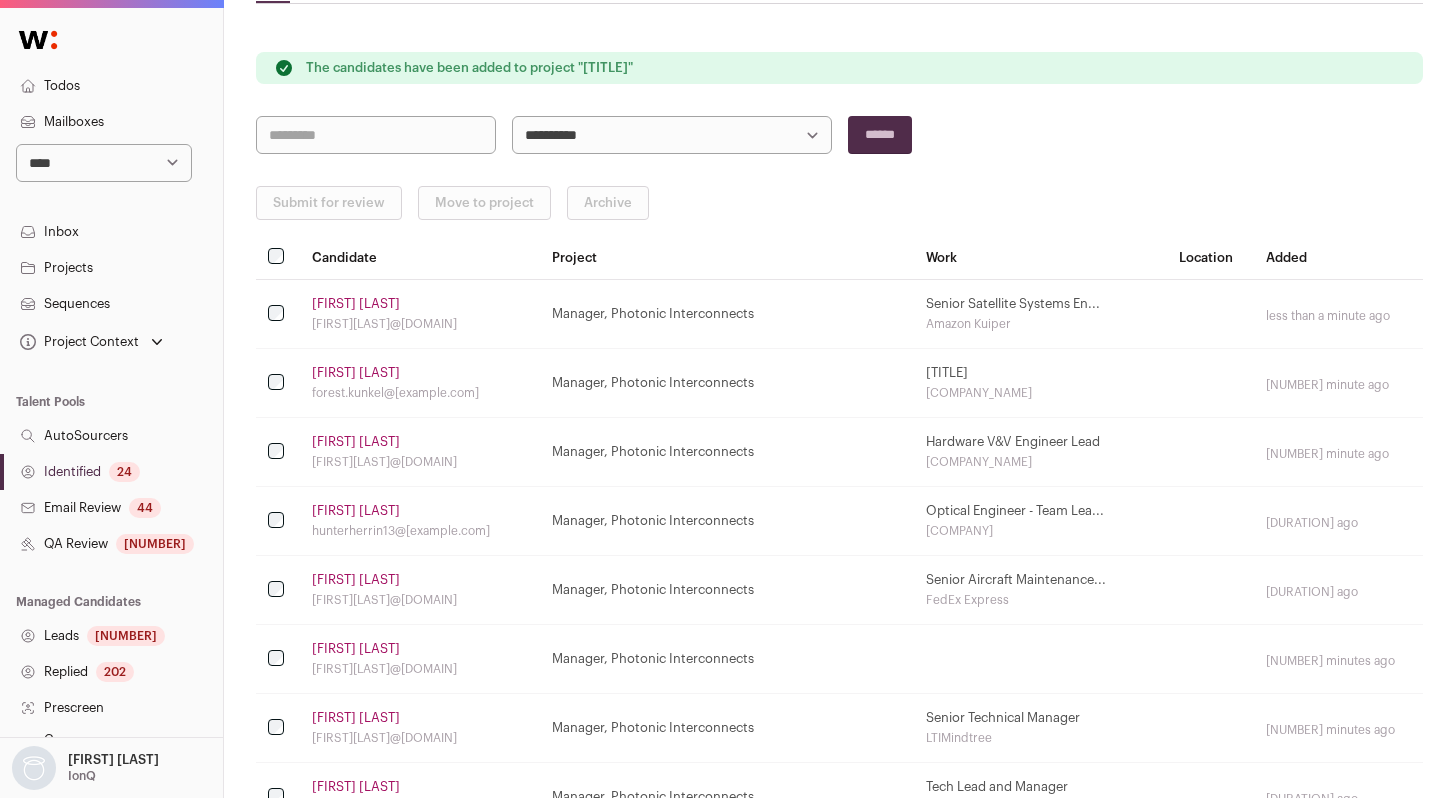 click on "**********" at bounding box center [672, 135] 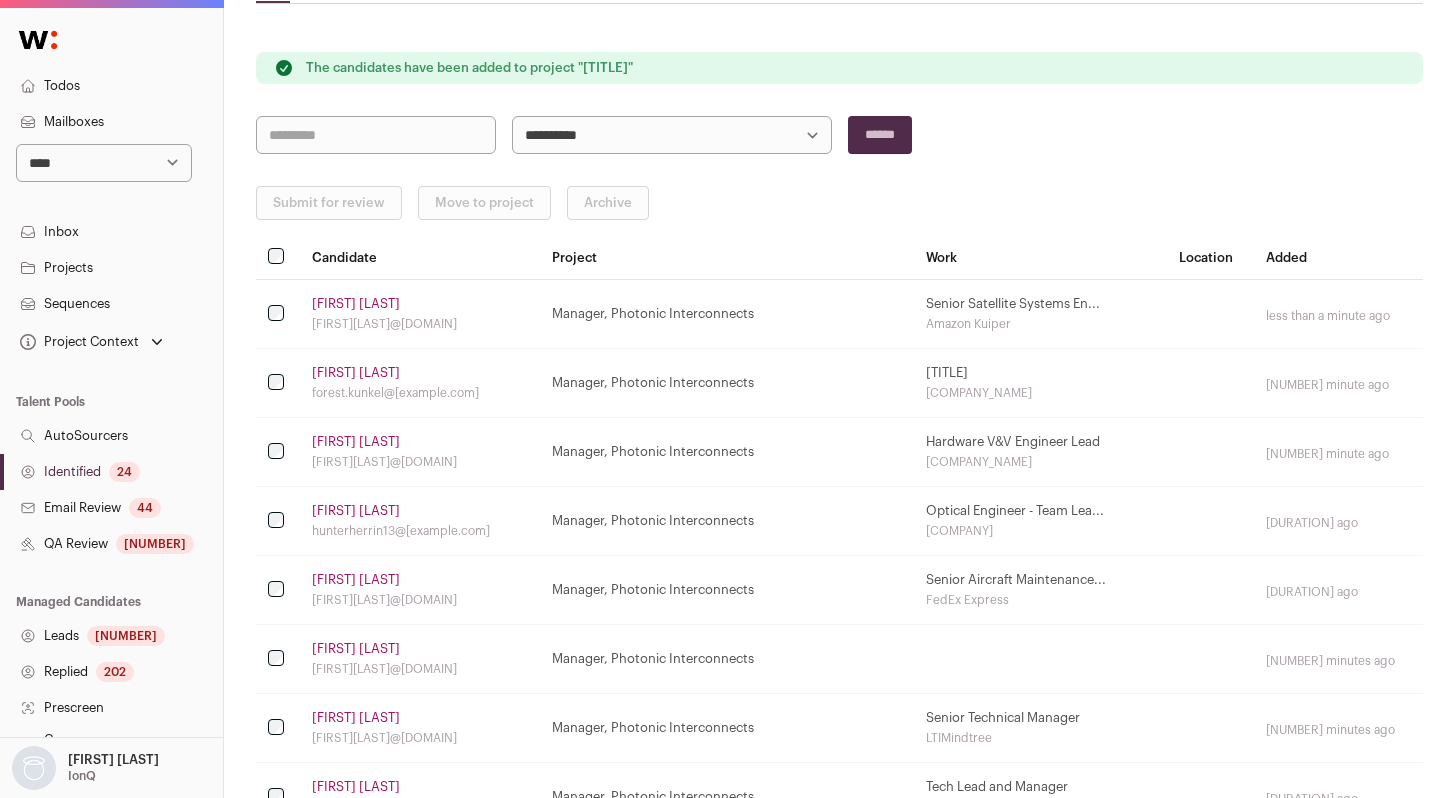 select on "*****" 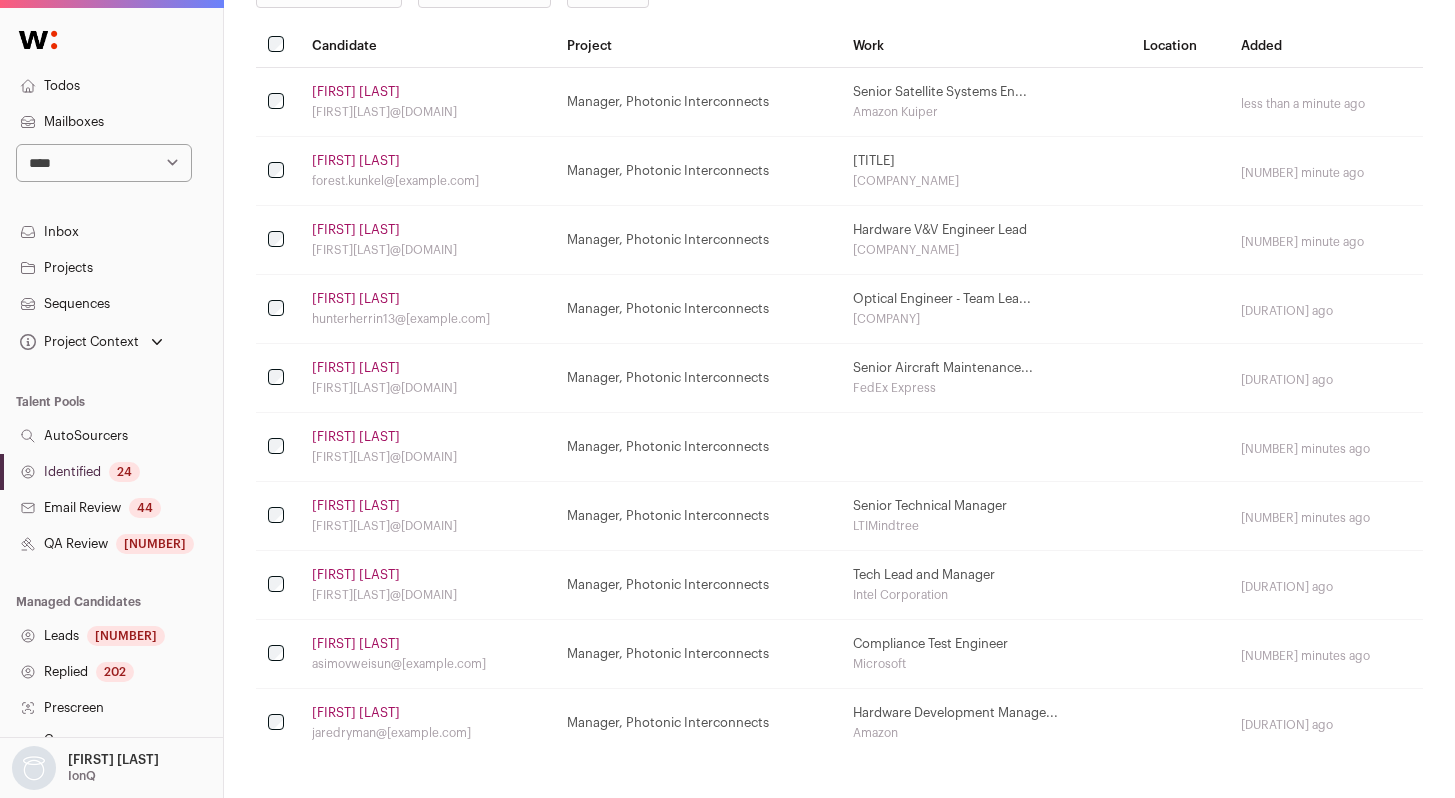 scroll, scrollTop: 318, scrollLeft: 0, axis: vertical 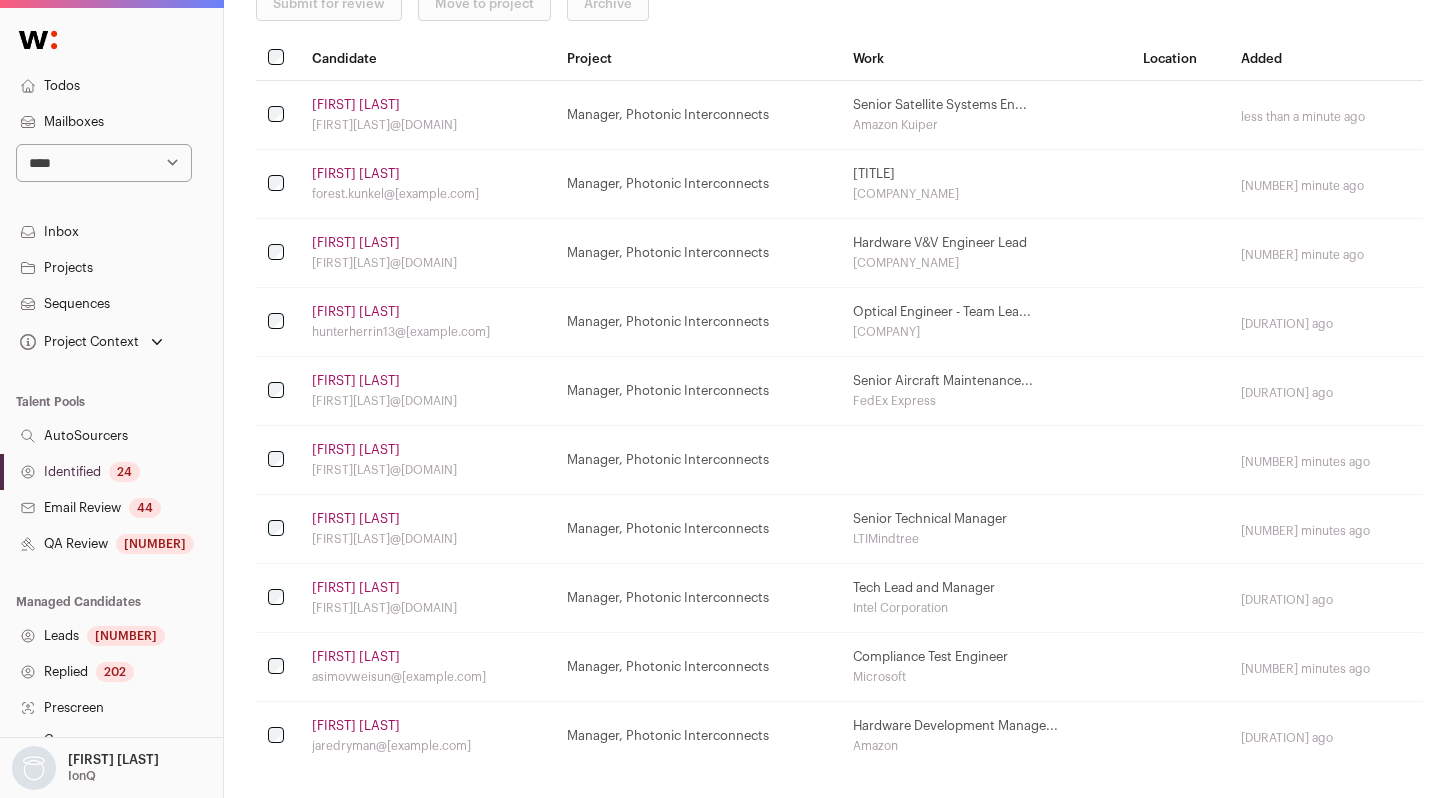 click on "[FIRST] [LAST]
[FIRST].[LAST]@[DOMAIN]" at bounding box center (427, 115) 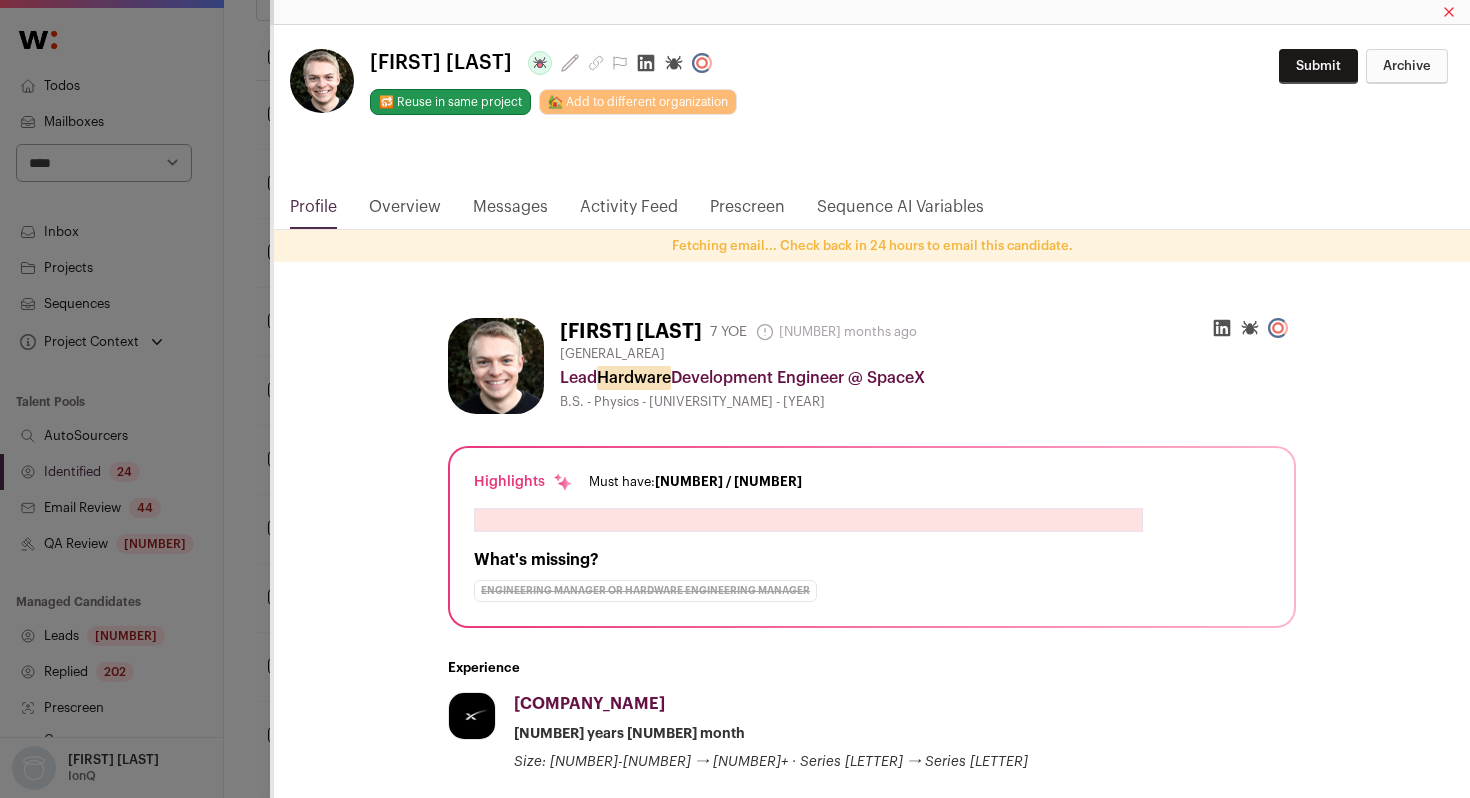 click at bounding box center [646, 63] 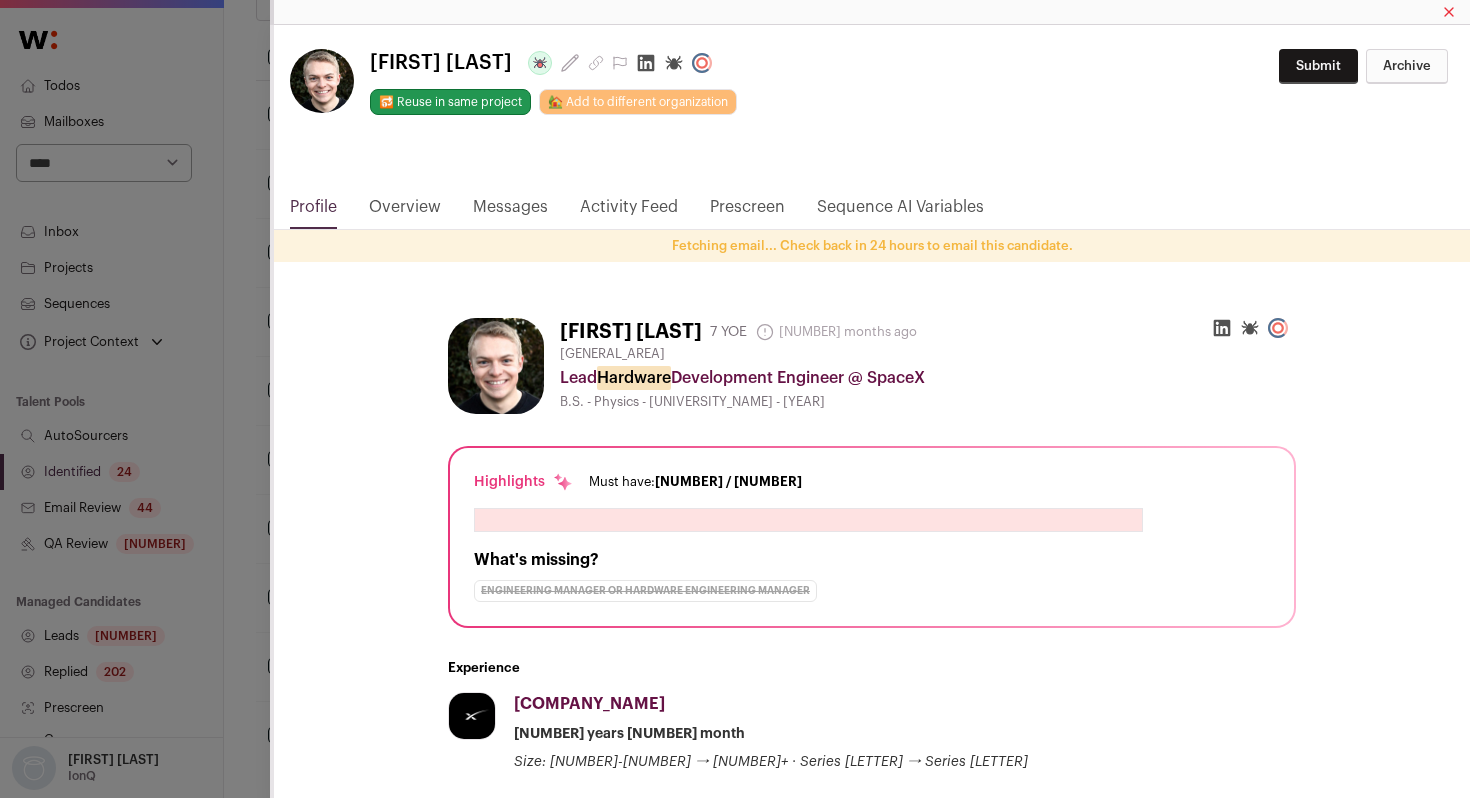 click on "**********" at bounding box center (735, 399) 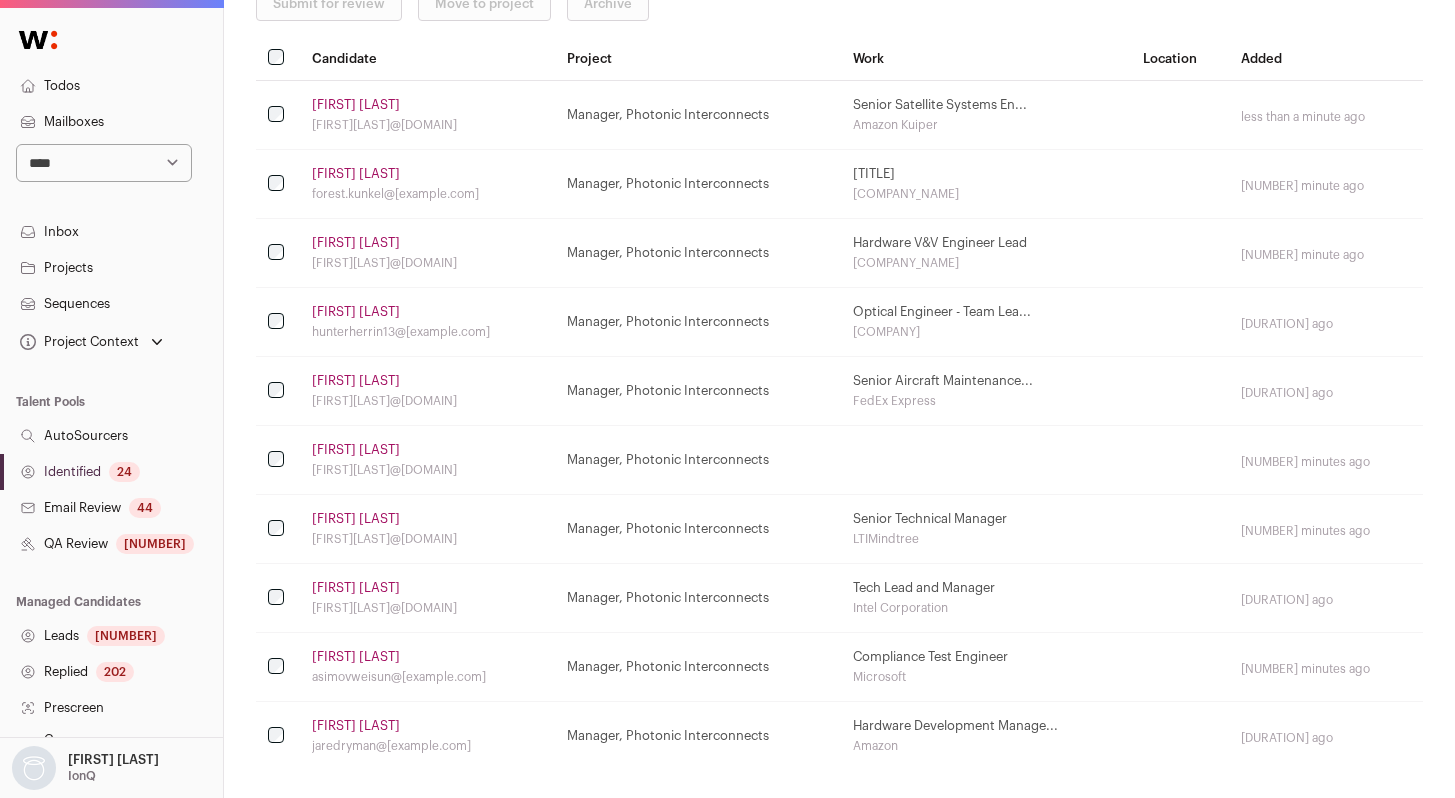 scroll, scrollTop: 0, scrollLeft: 0, axis: both 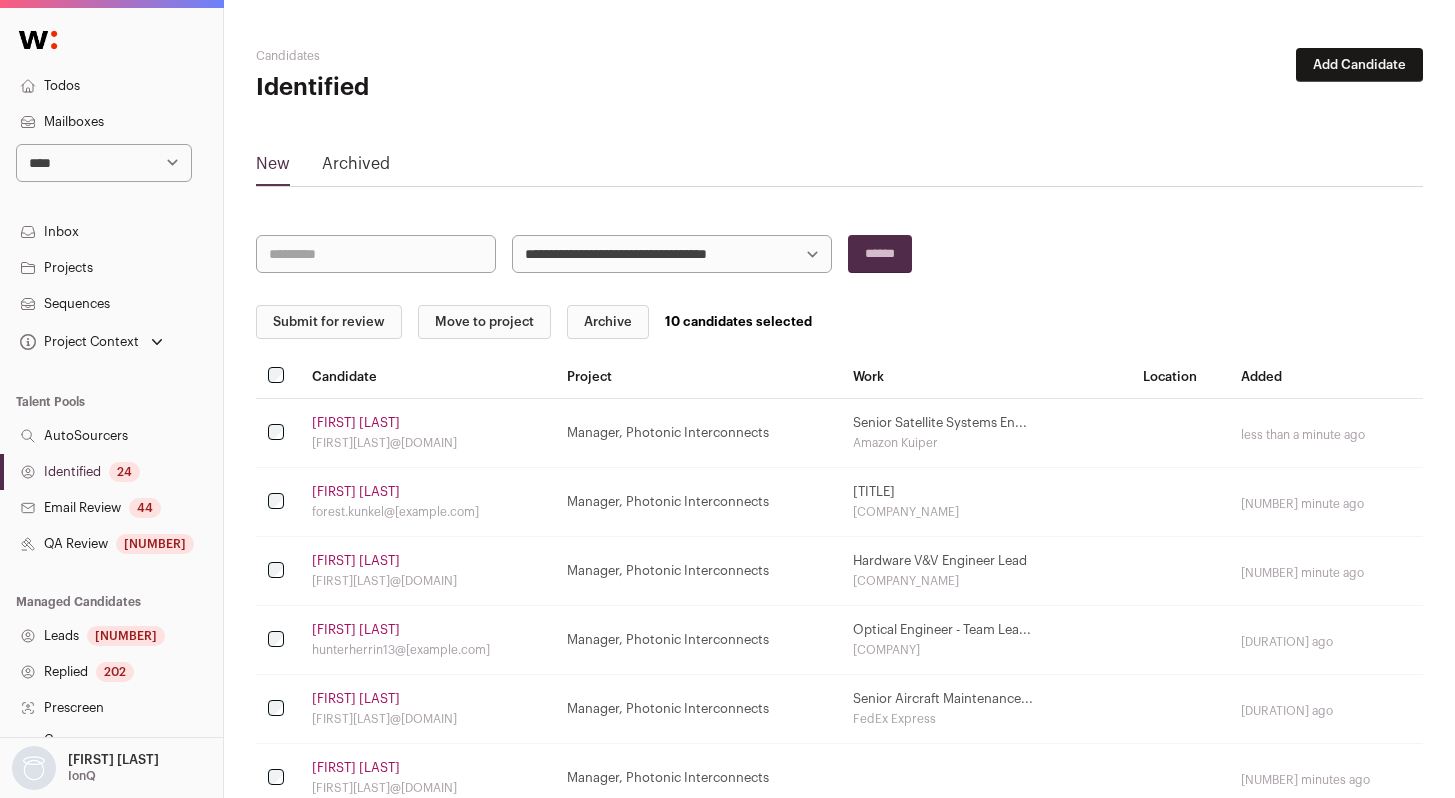 click on "Submit for review
Move to project
Archive
[NUMBER] candidates selected
Candidate
Project
Work
Location
Added
[FIRST] [LAST]
[FIRST][LAST]@[DOMAIN]
[TITLE]
[TITLE]
[COMPANY_NAME]
less than a minute ago" at bounding box center [839, 696] 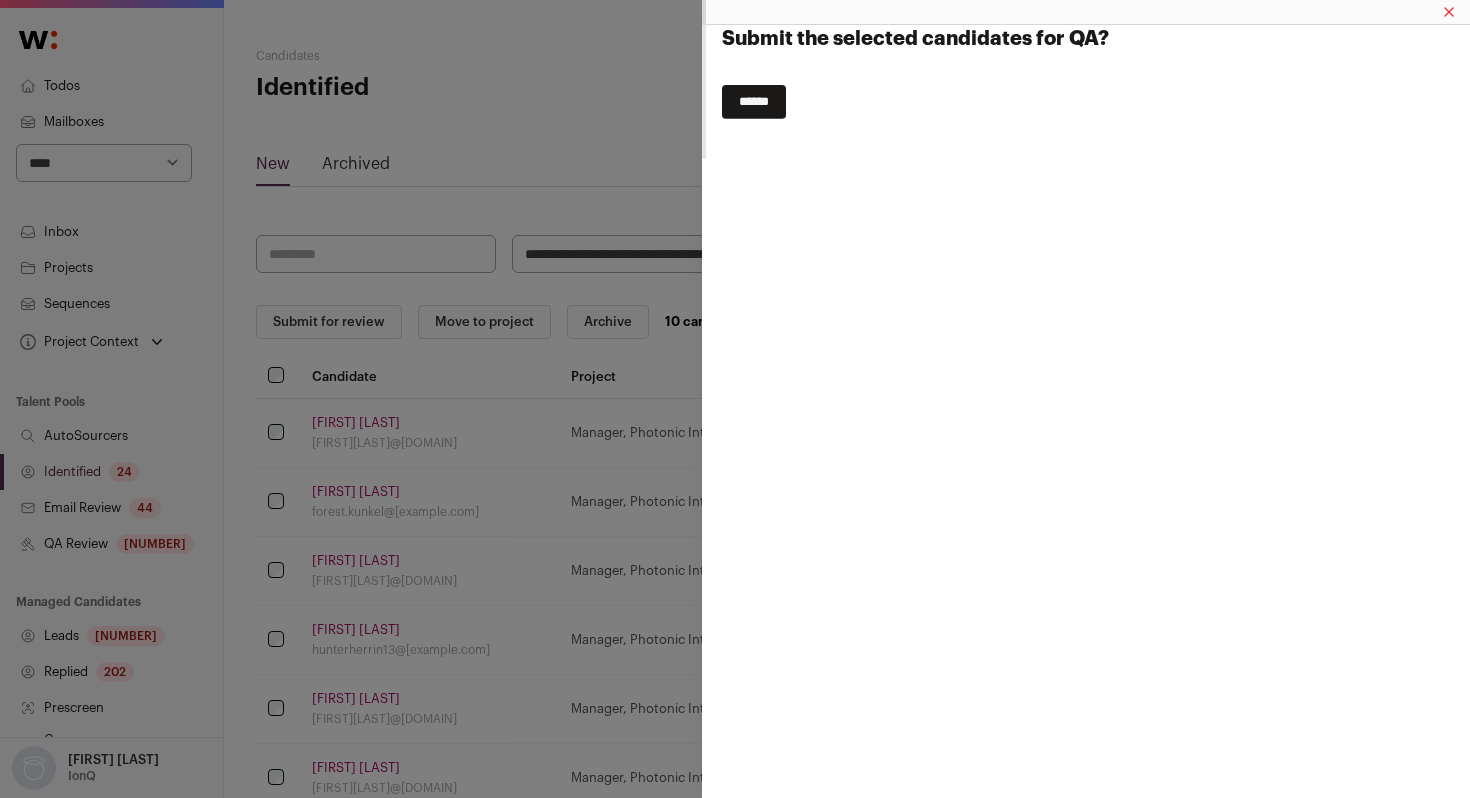 click on "******" at bounding box center (754, 102) 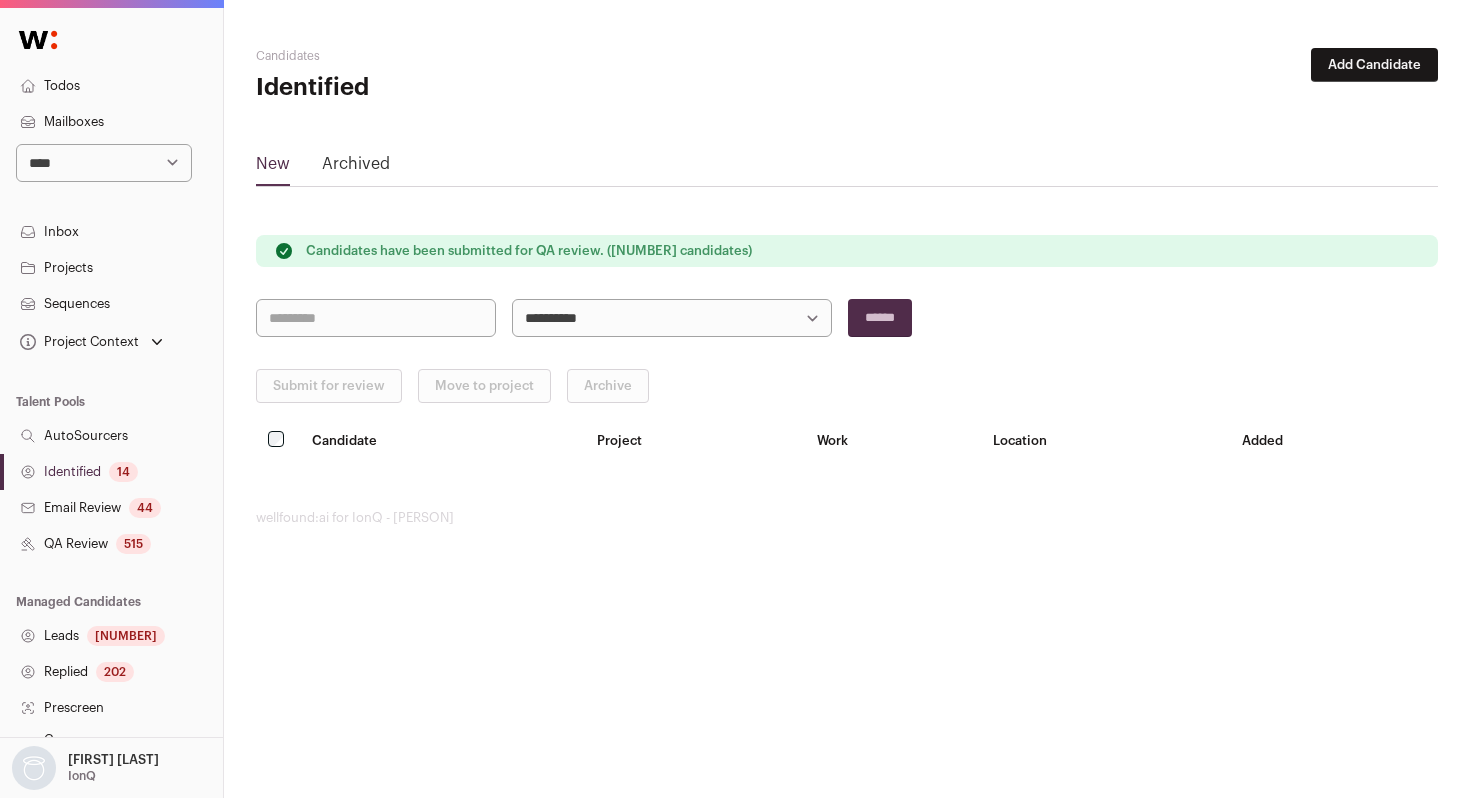 click on "Identified
14" at bounding box center (111, 472) 